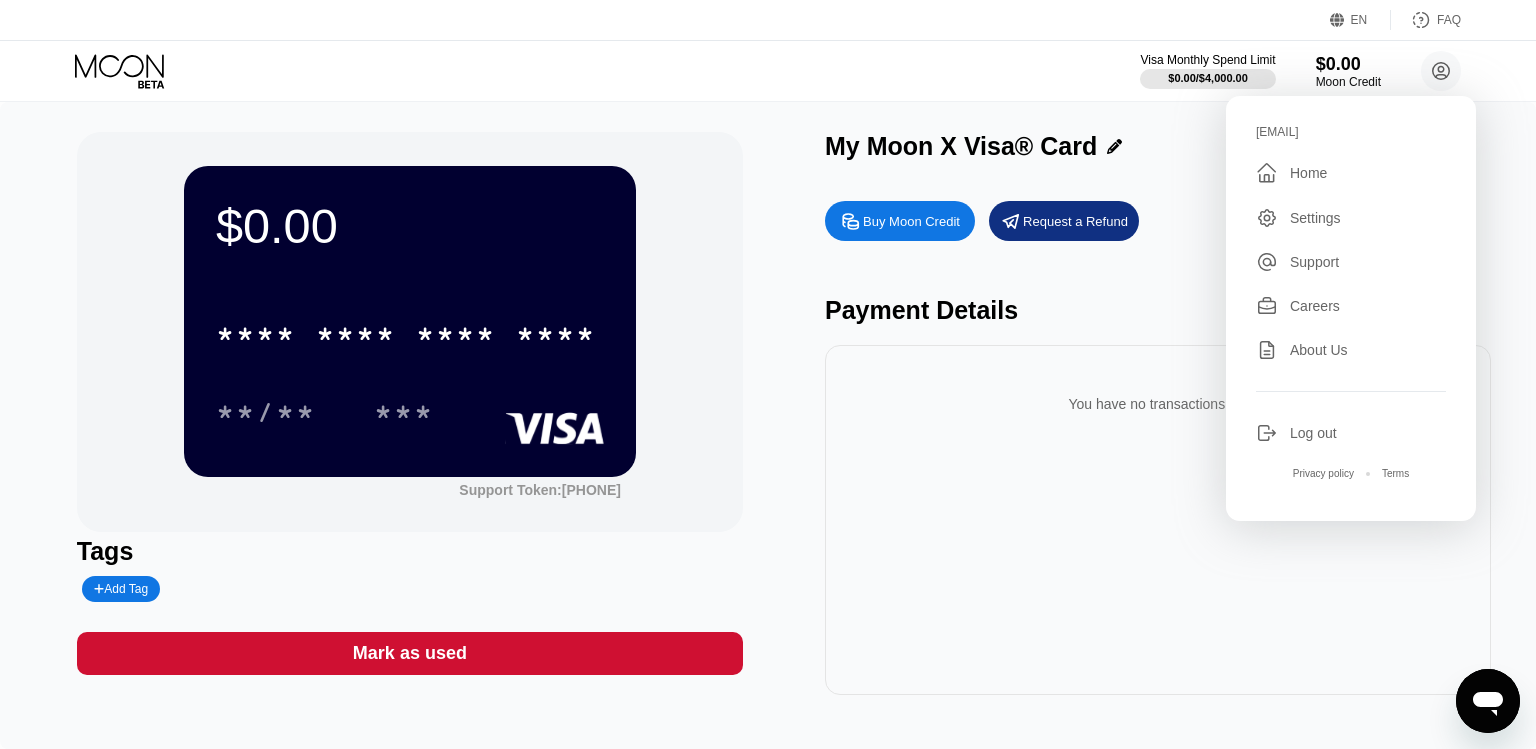 scroll, scrollTop: 0, scrollLeft: 0, axis: both 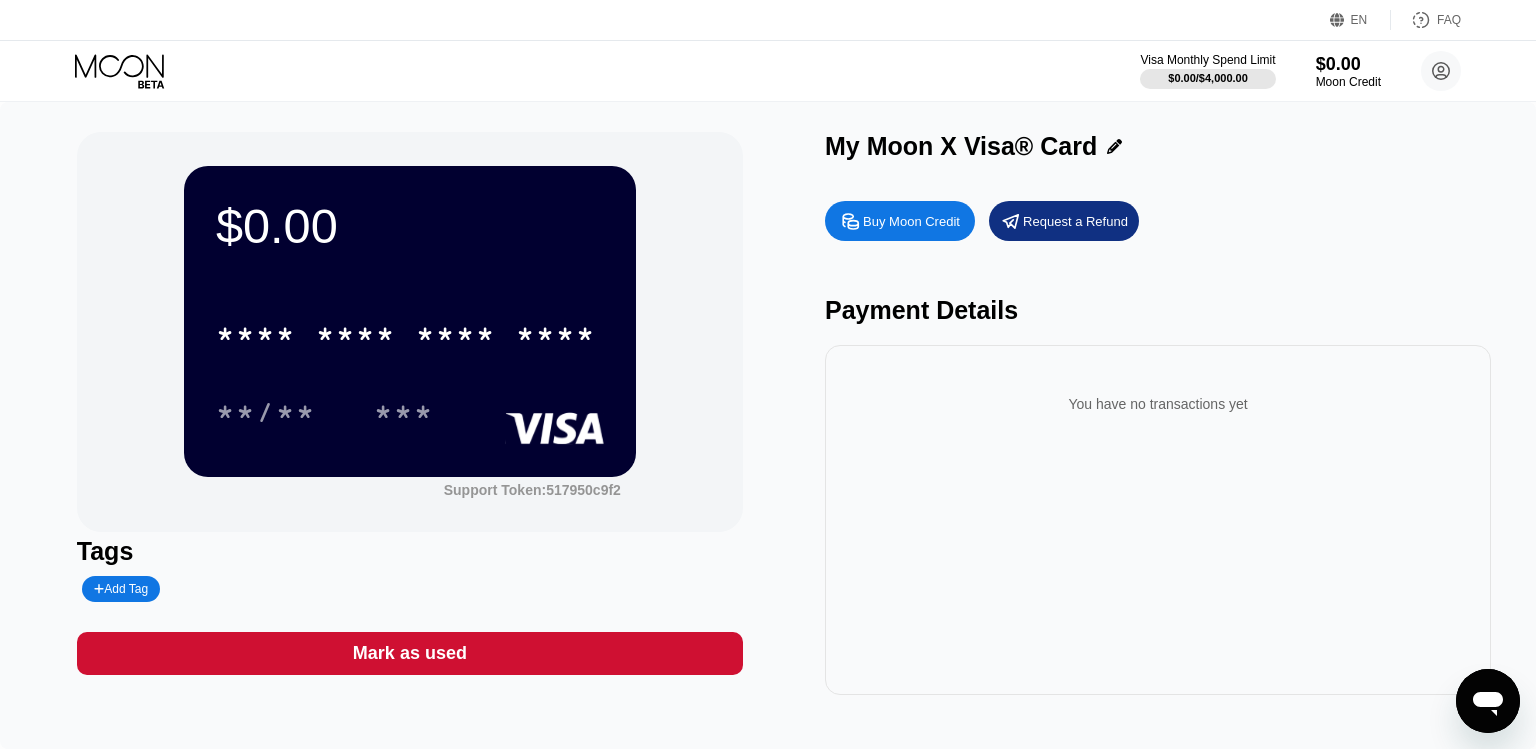 click on "$0.00 * * * * * * * * * * * * **** **/** *** Support Token:  517950c9f2 Tags  Add Tag Mark as used My Moon X Visa® Card Buy Moon Credit Request a Refund Payment Details You have no transactions yet" at bounding box center (768, 413) 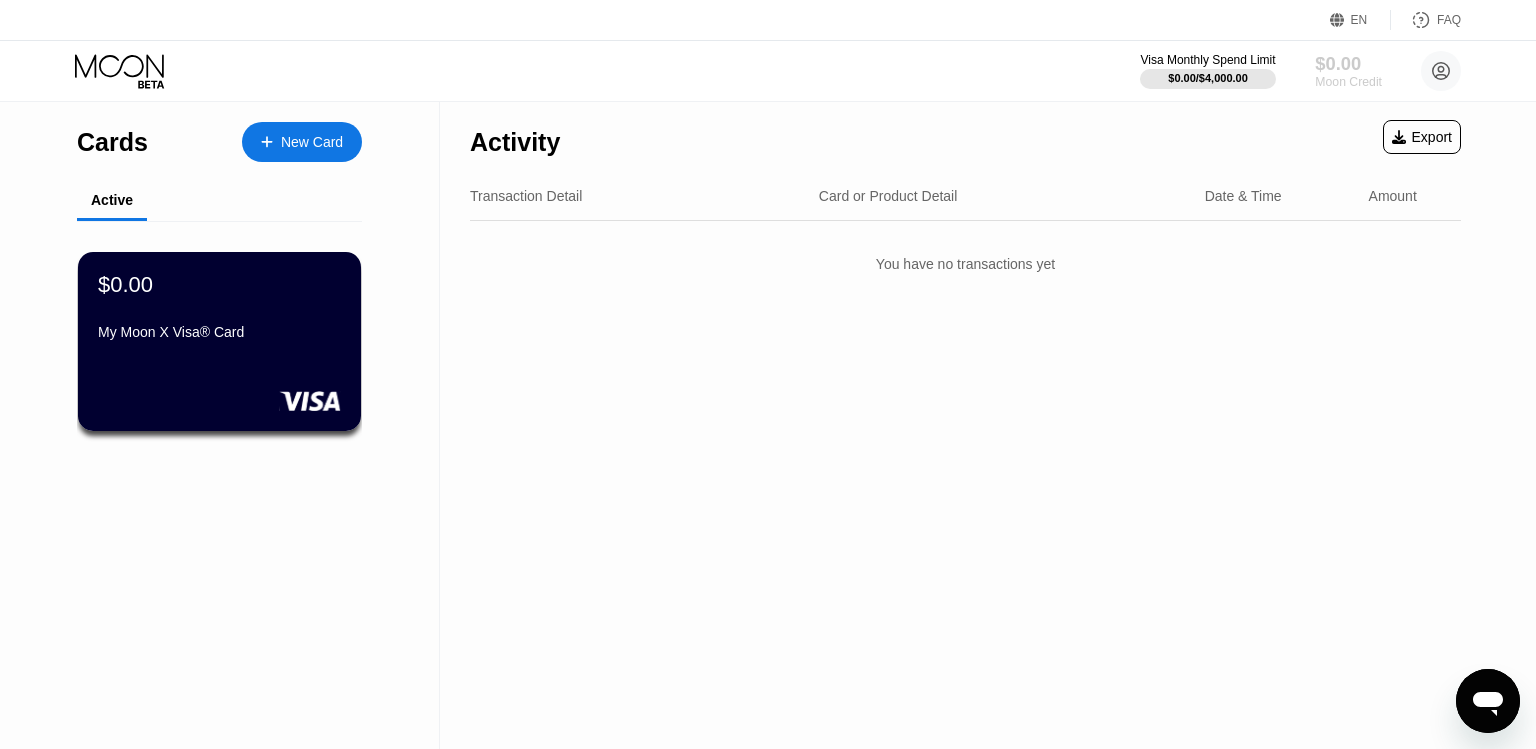 click on "Moon Credit" at bounding box center [1348, 82] 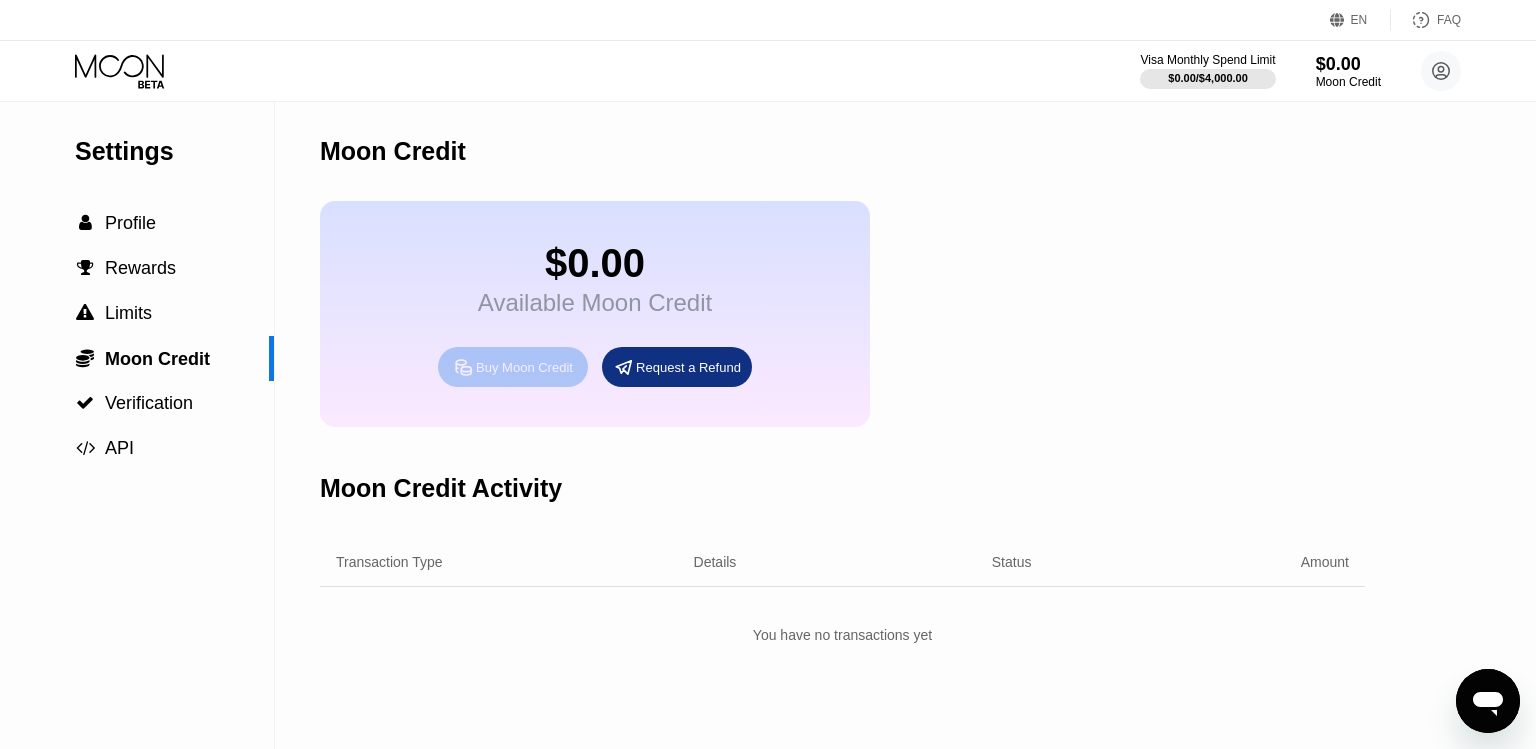 click on "Buy Moon Credit" at bounding box center [524, 367] 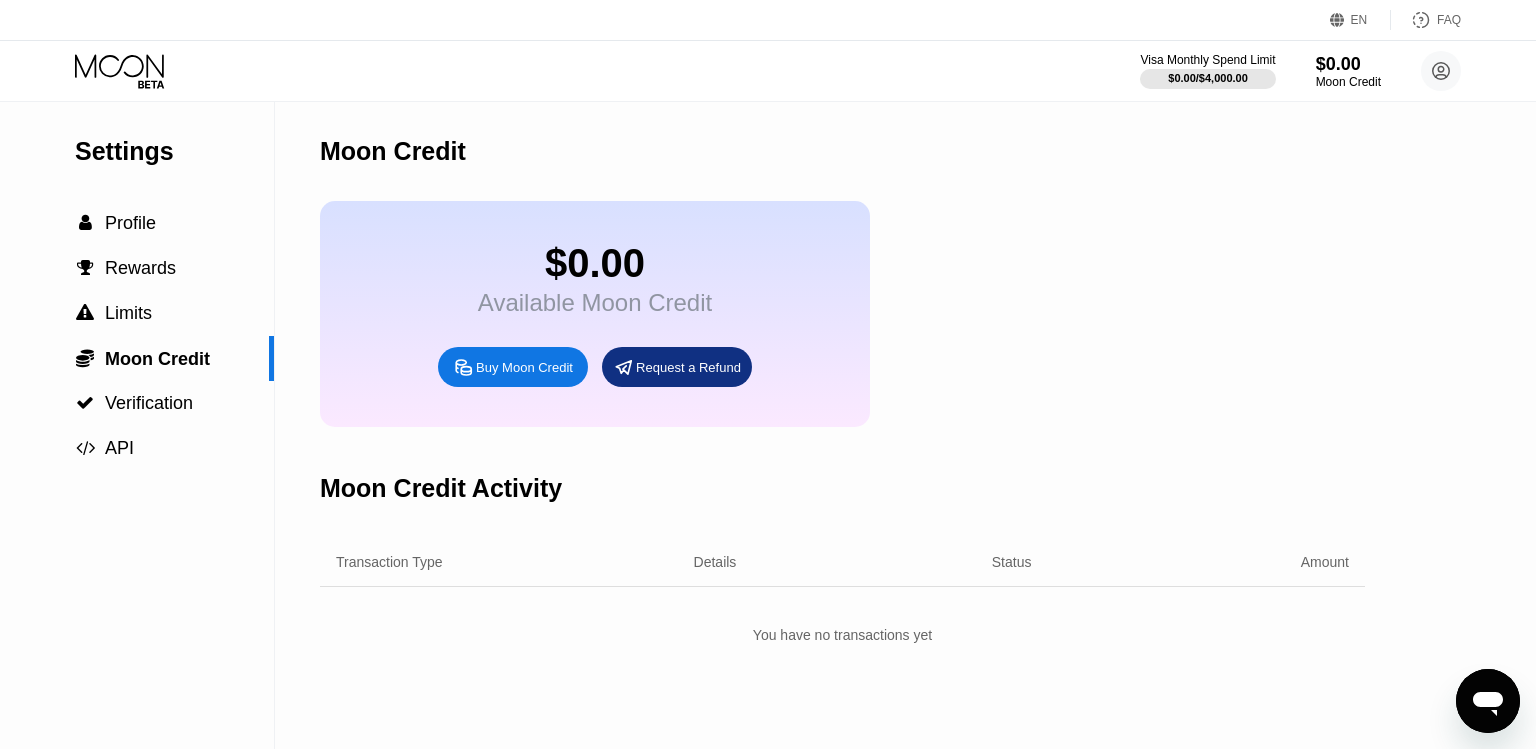 type on "0" 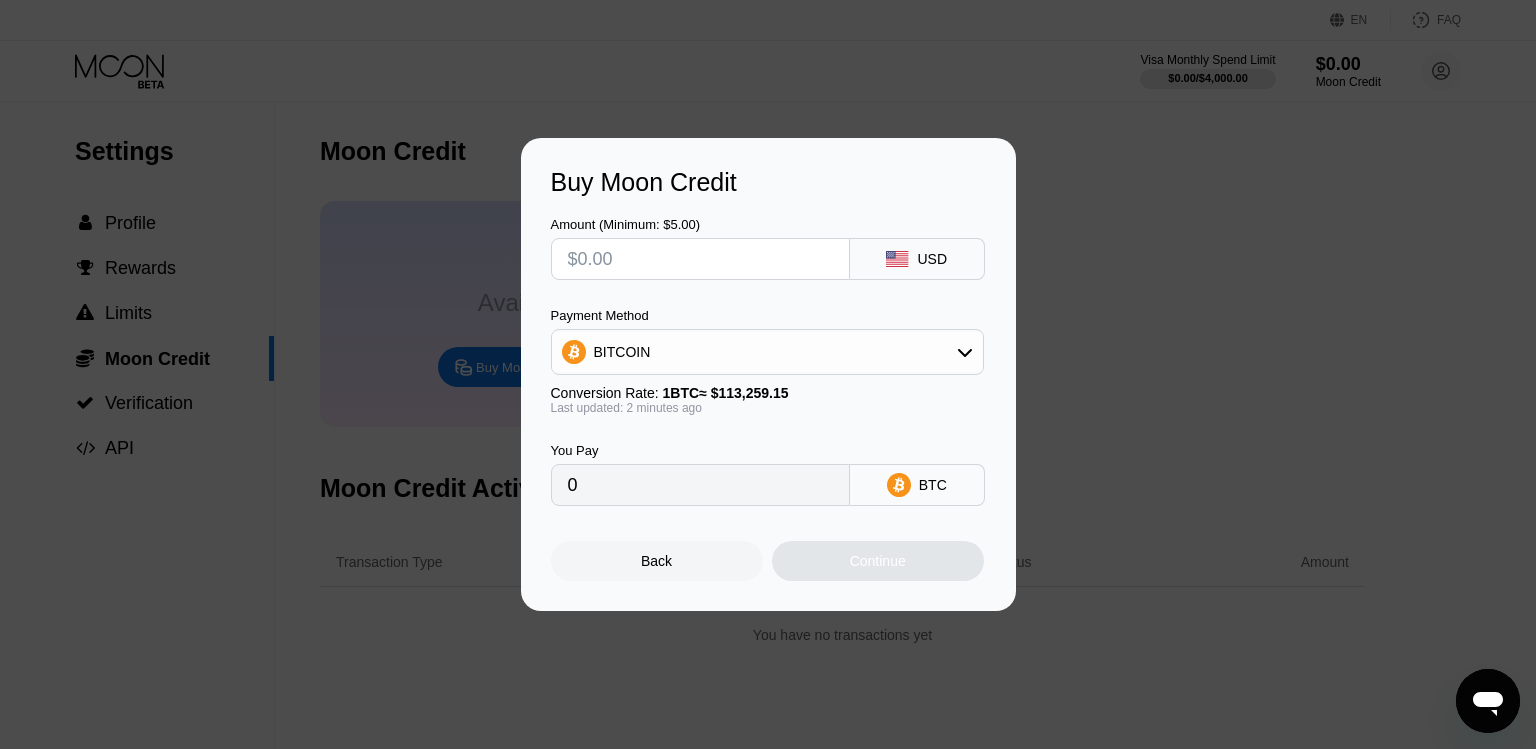 click at bounding box center (700, 259) 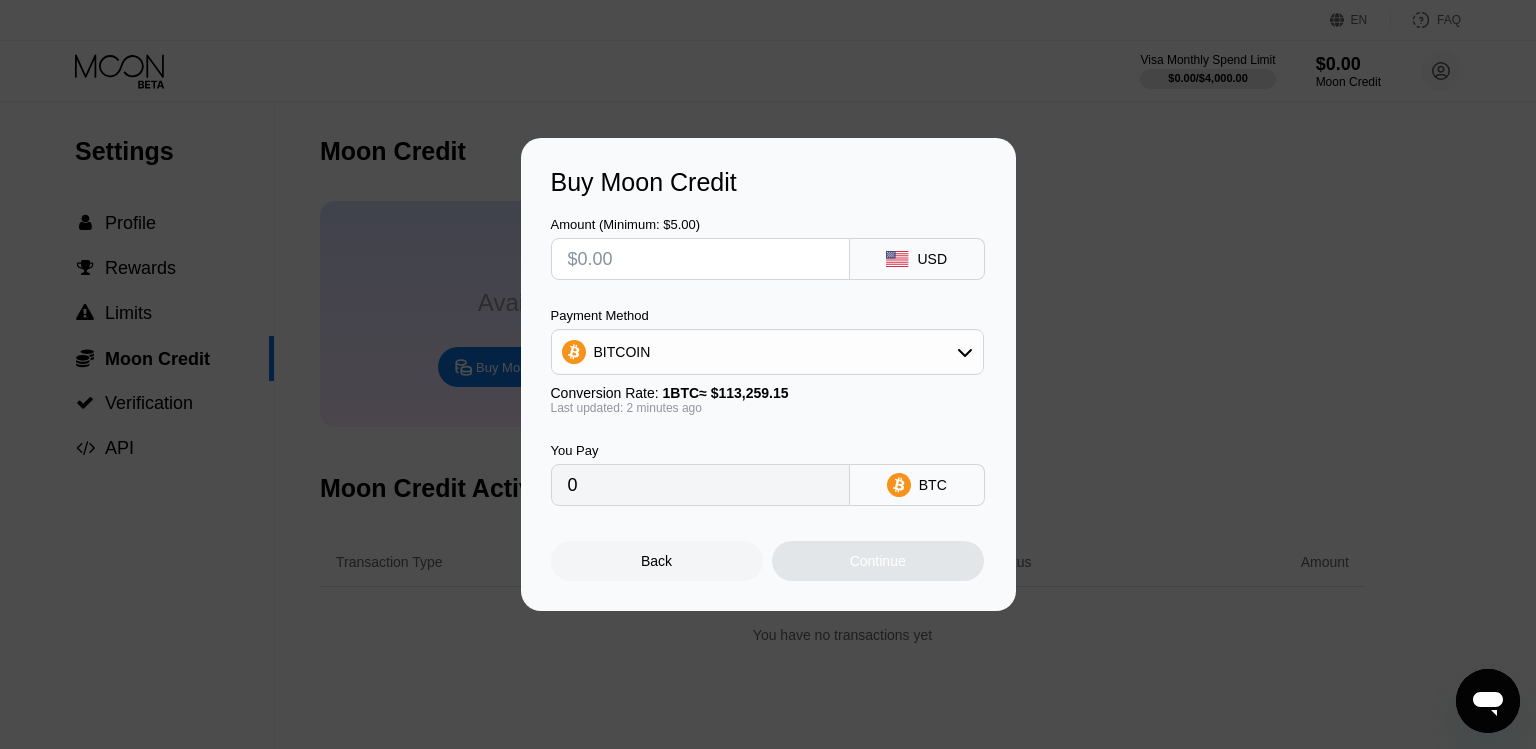 type on "$4" 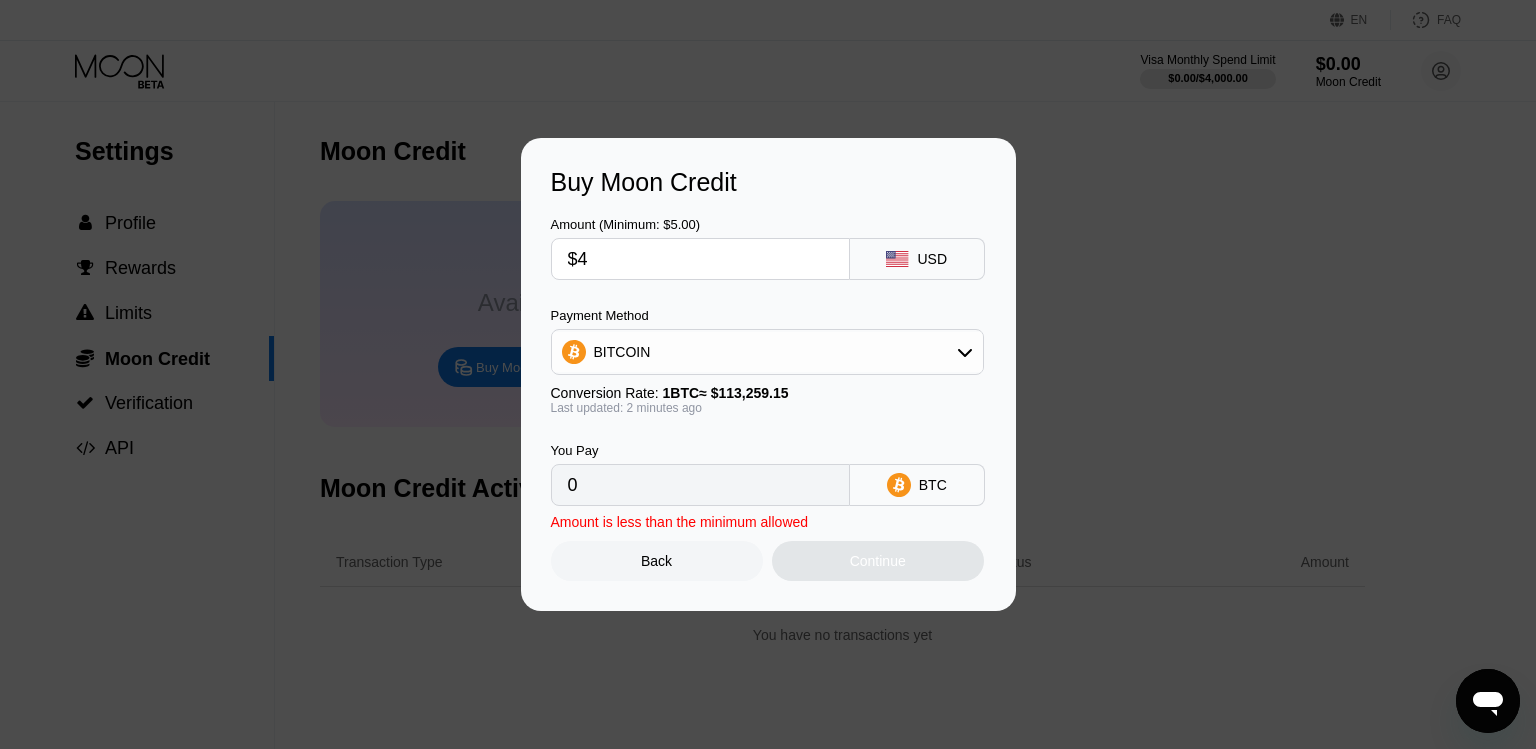 type on "0.00003532" 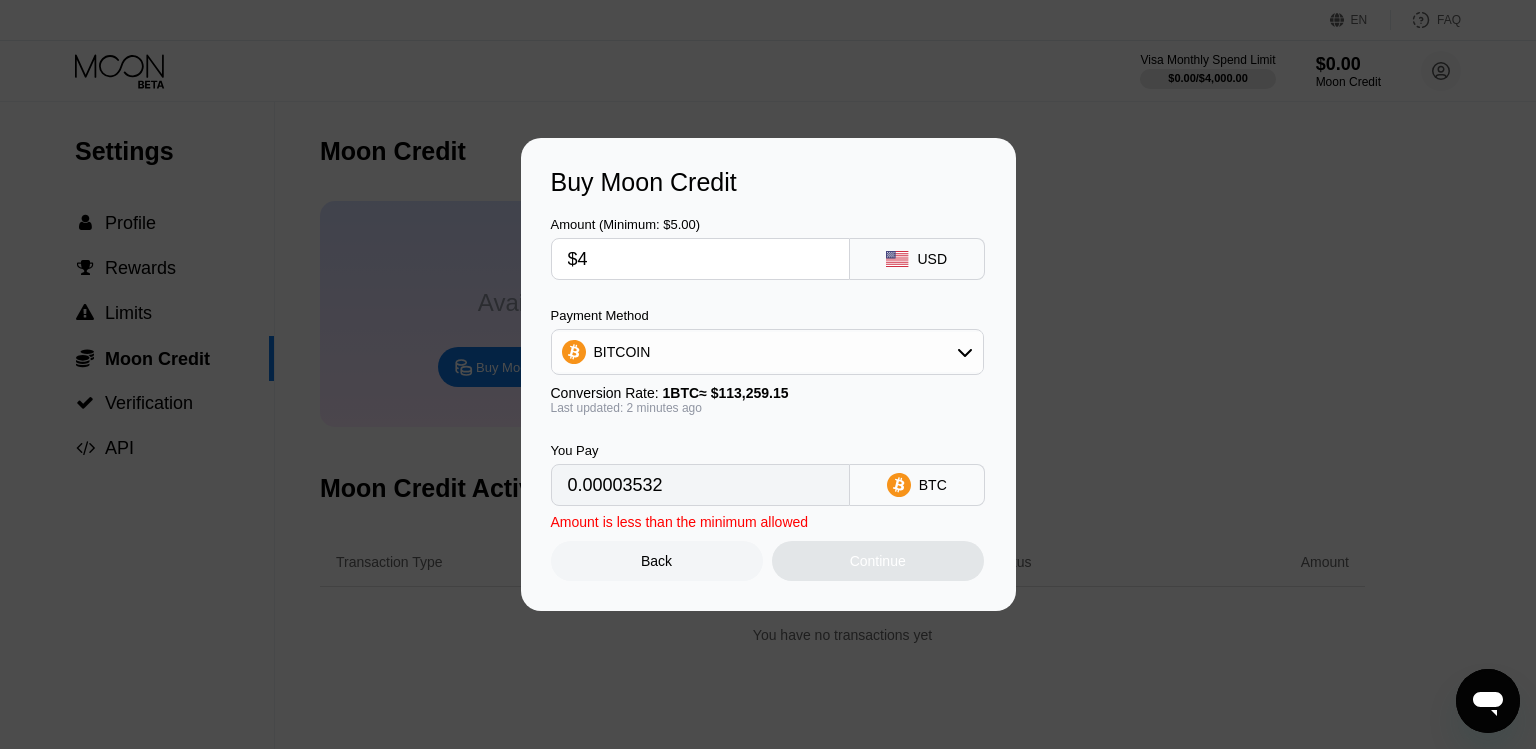 type on "$47" 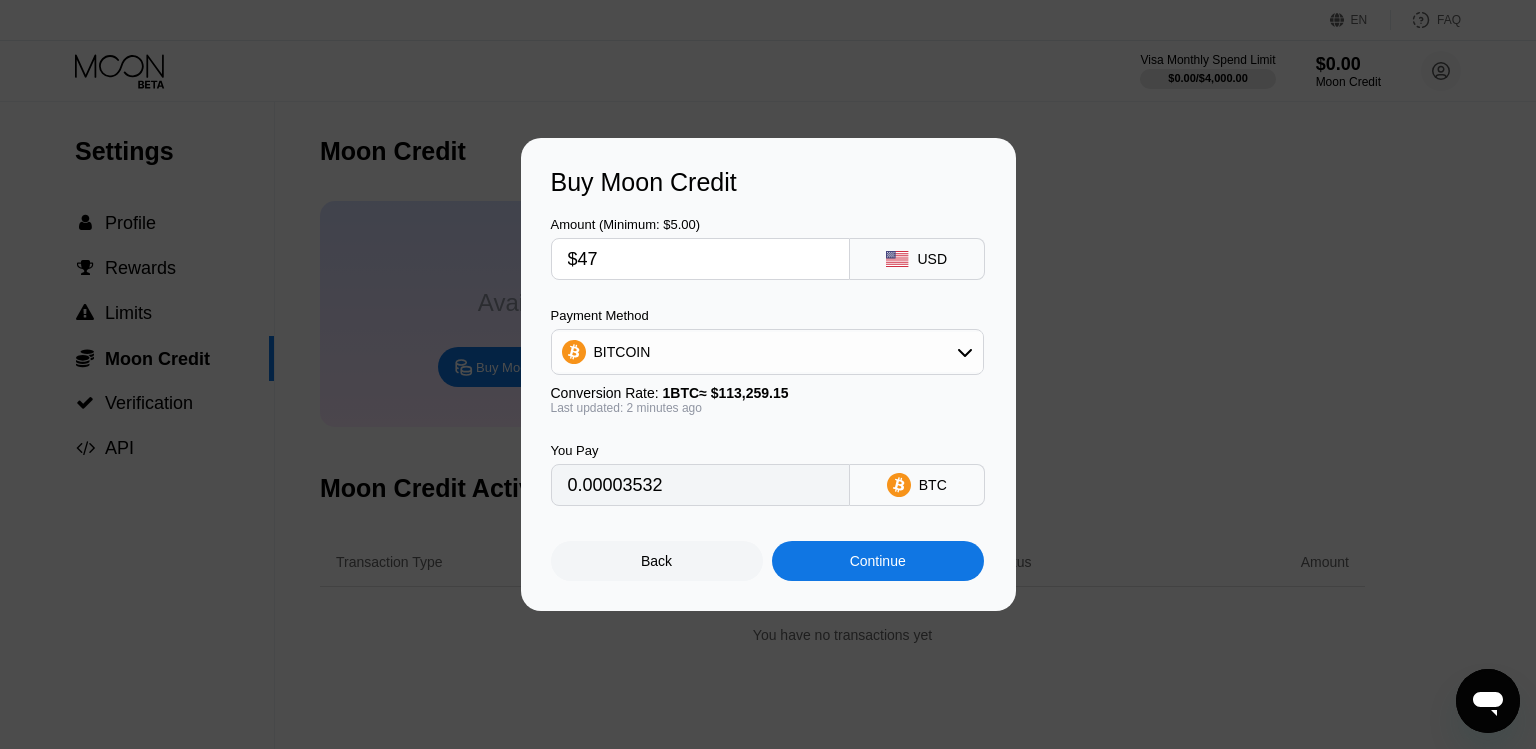 type on "0.00041498" 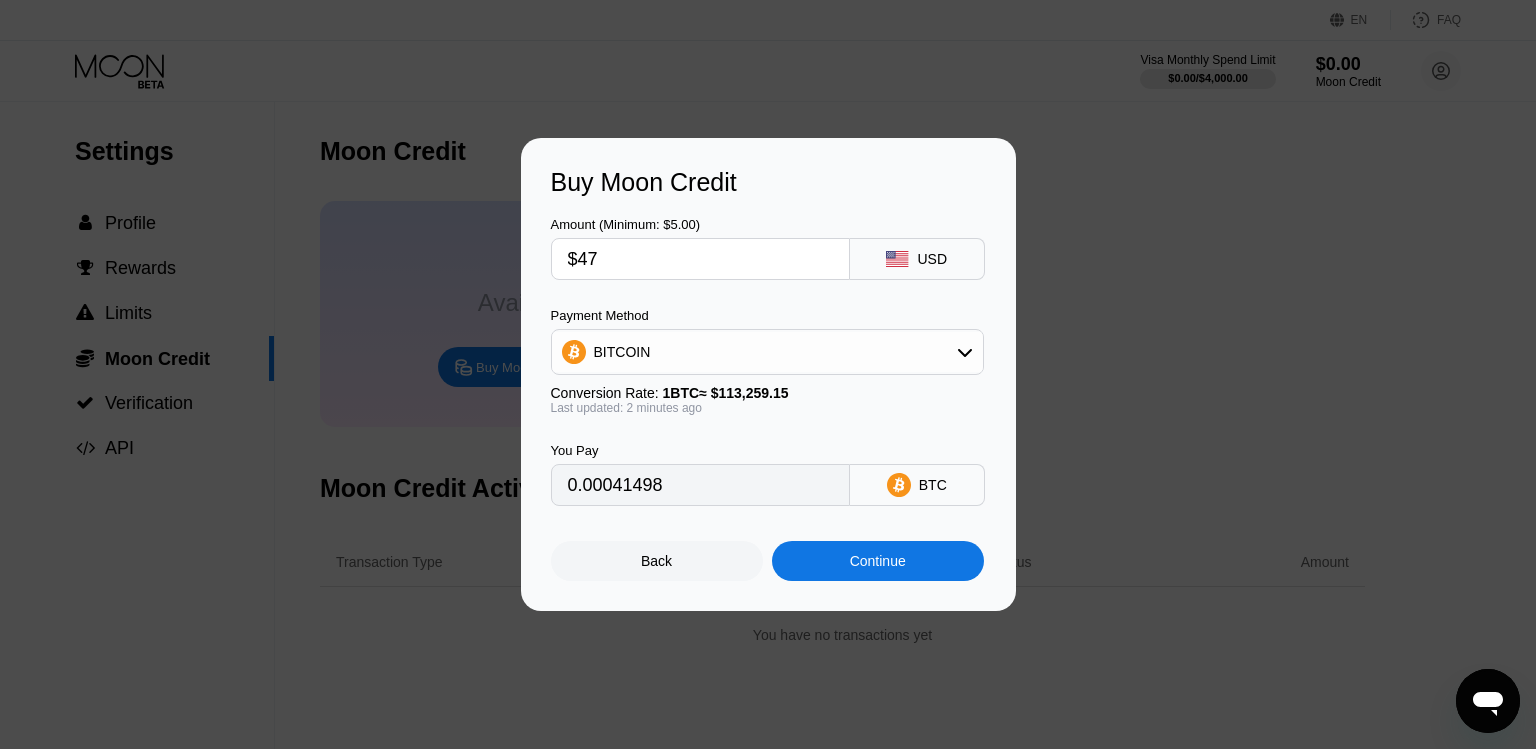 type on "$4" 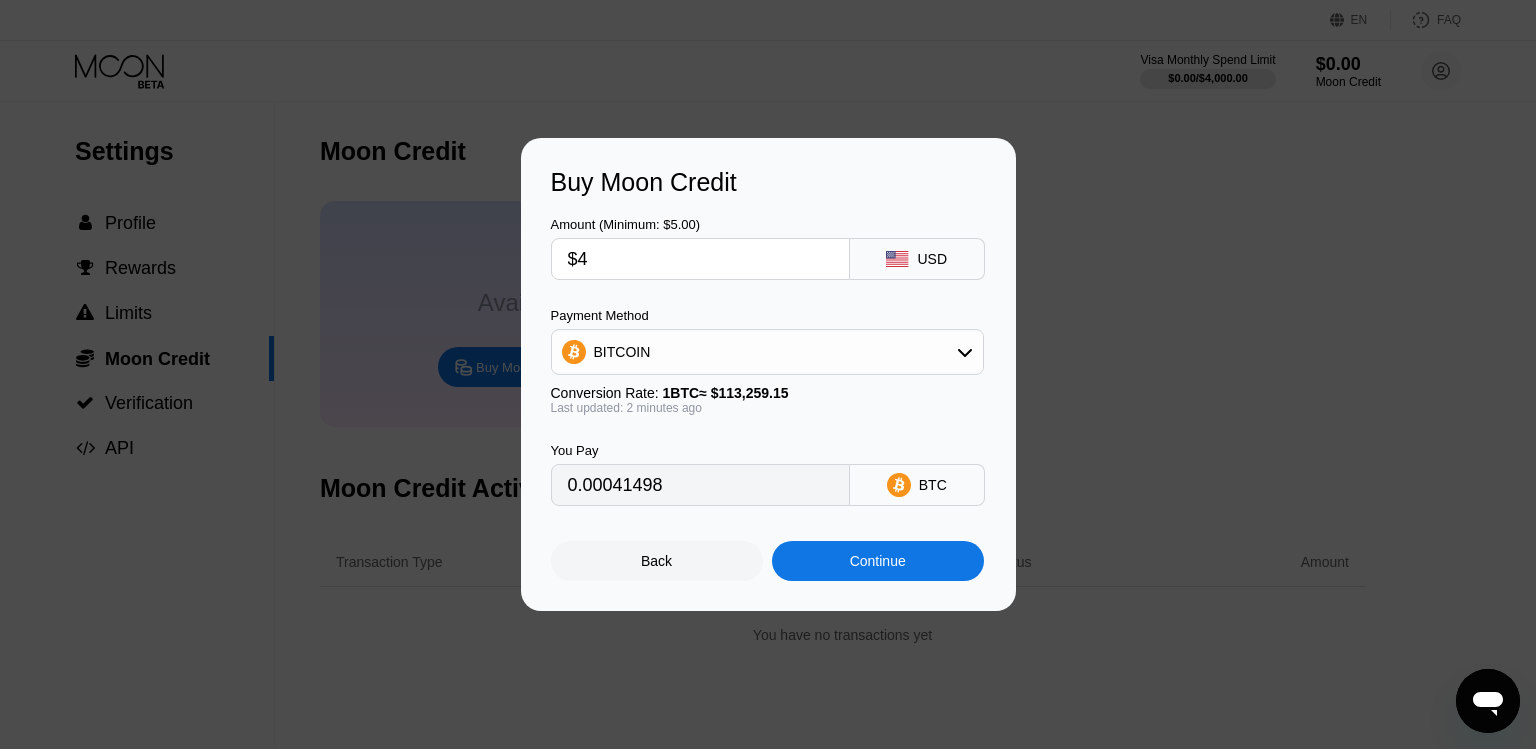 type 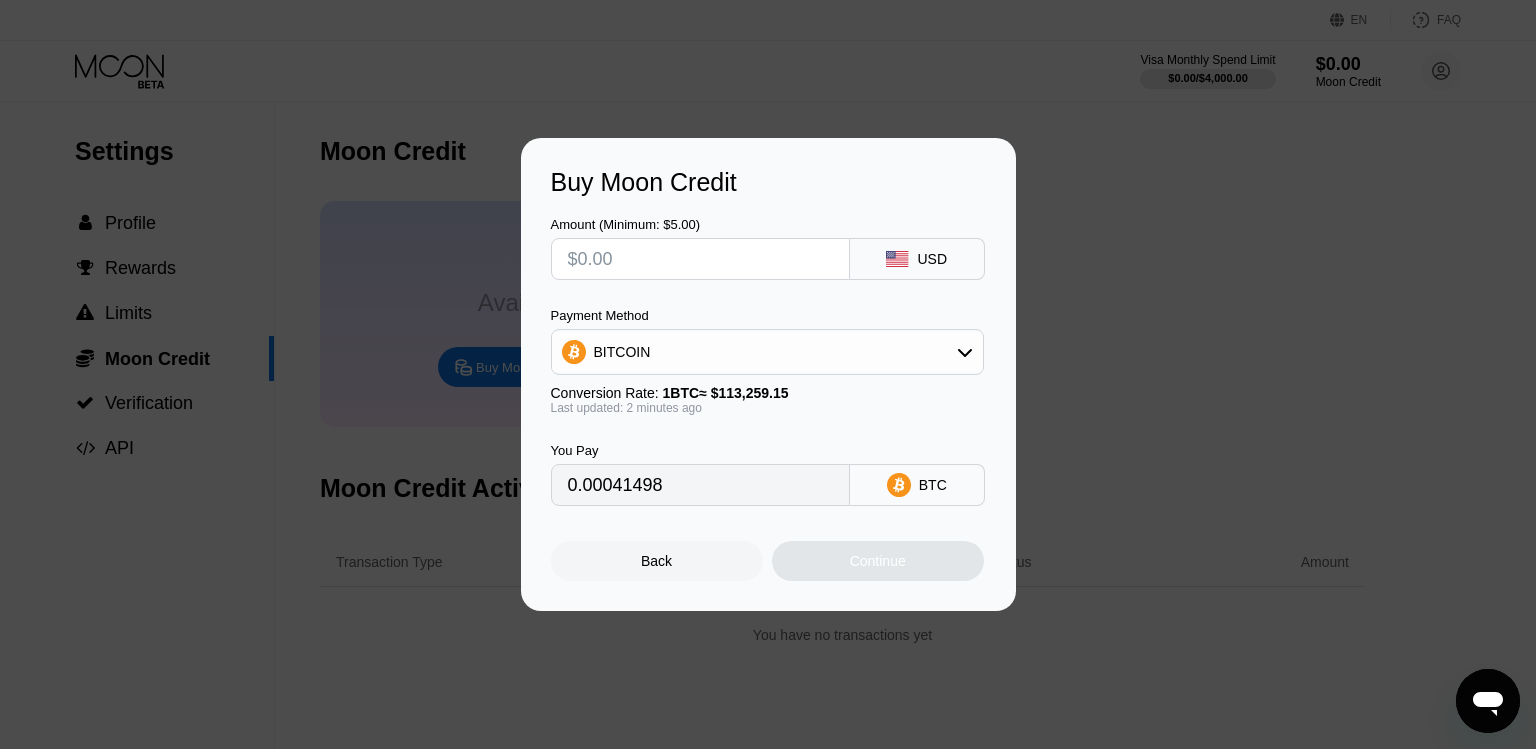 type on "0" 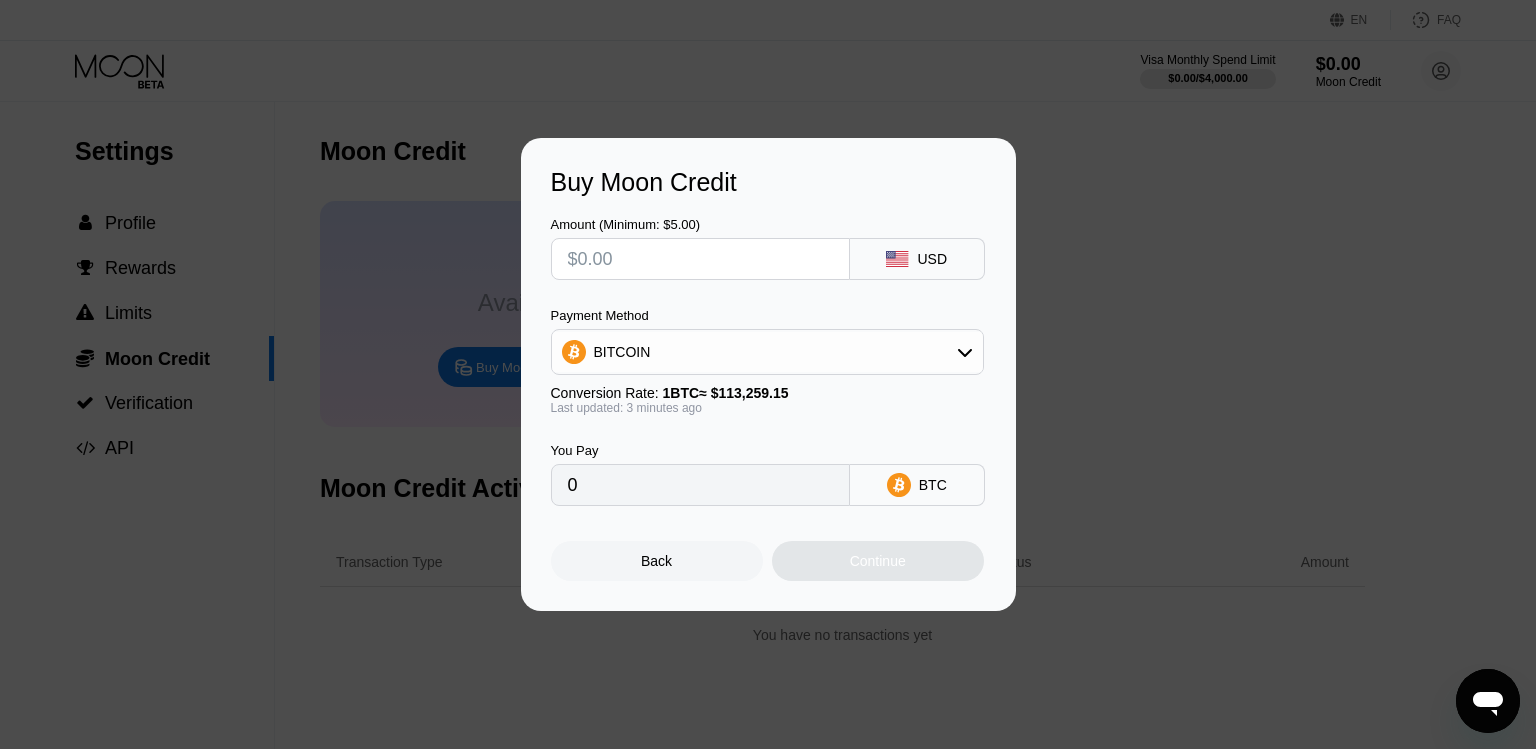type on "$5" 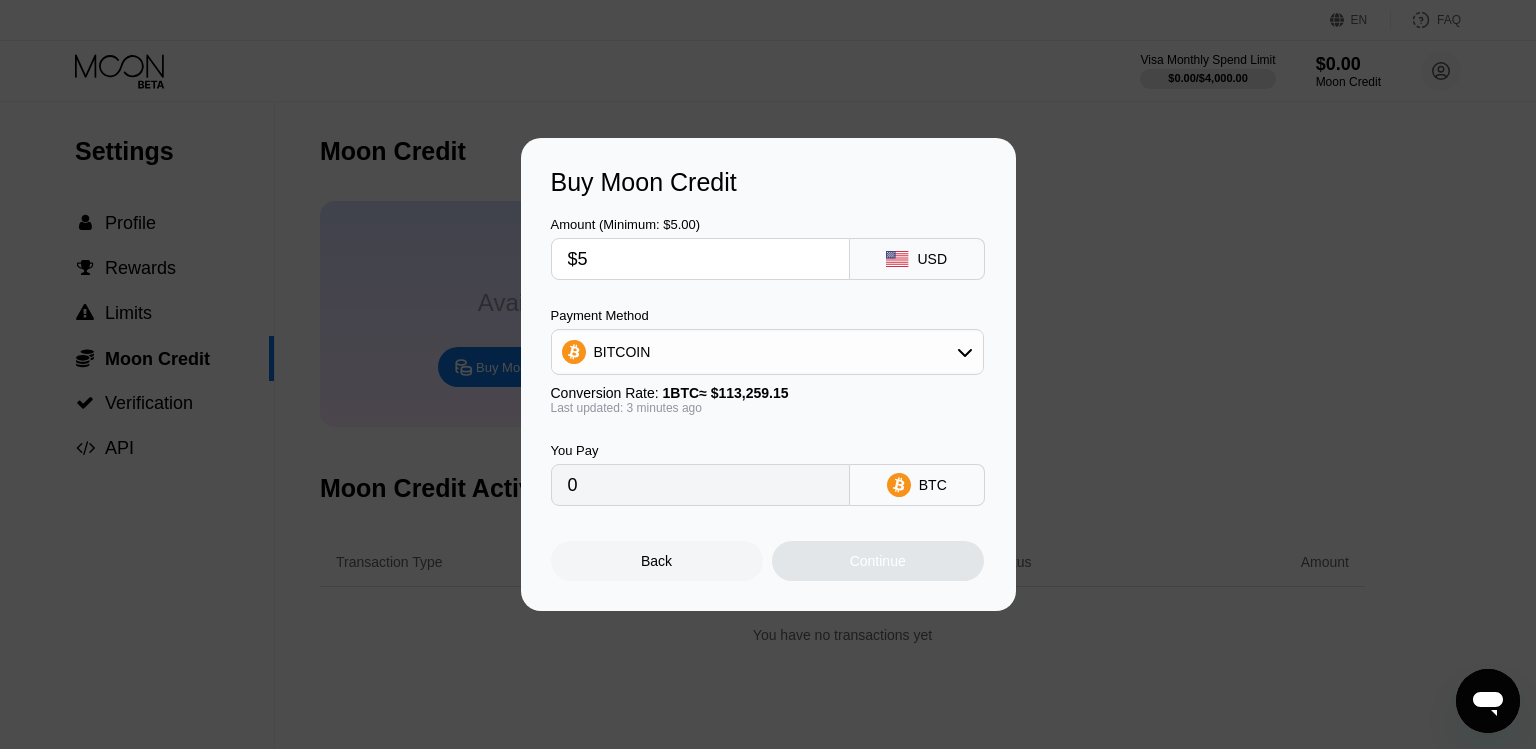 type on "0.00004415" 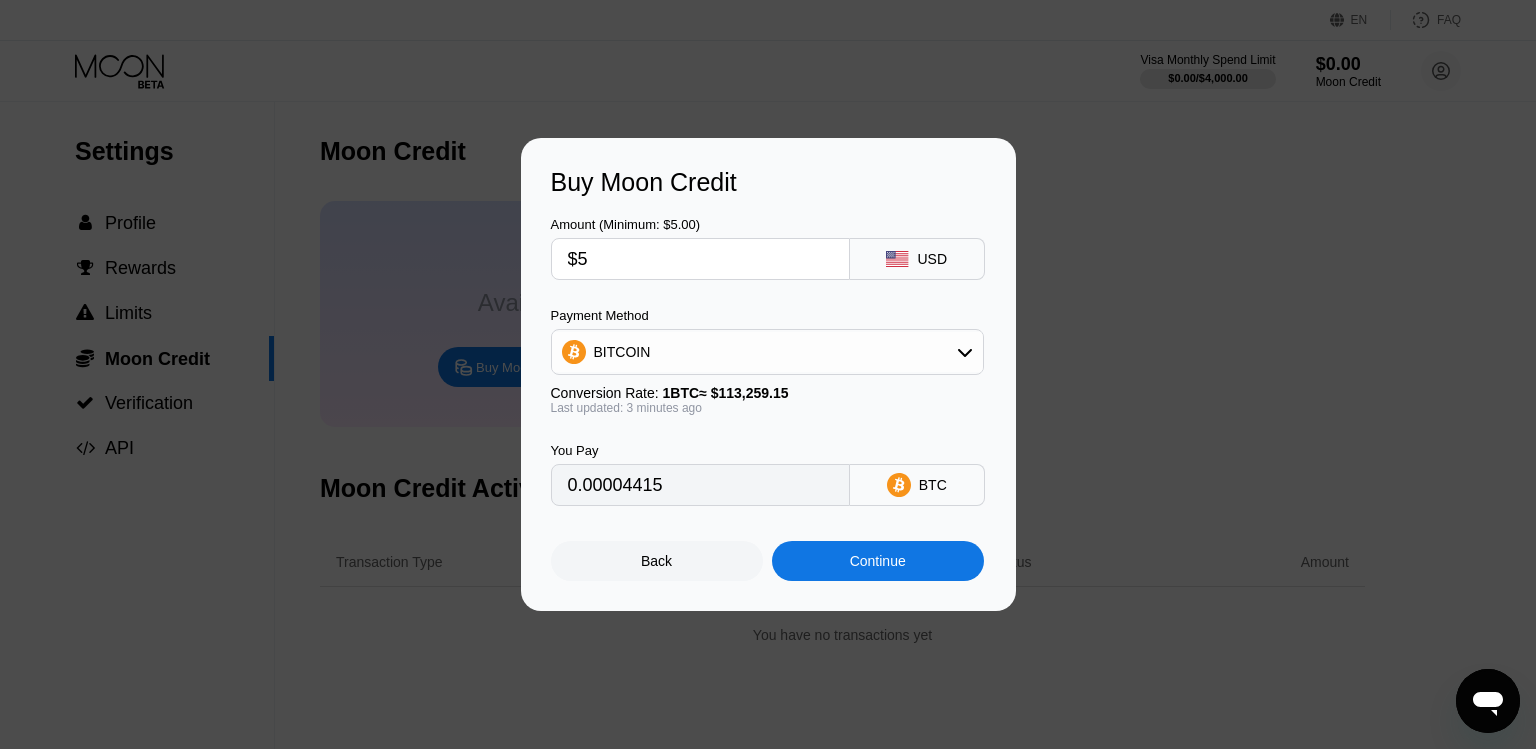 type on "$50" 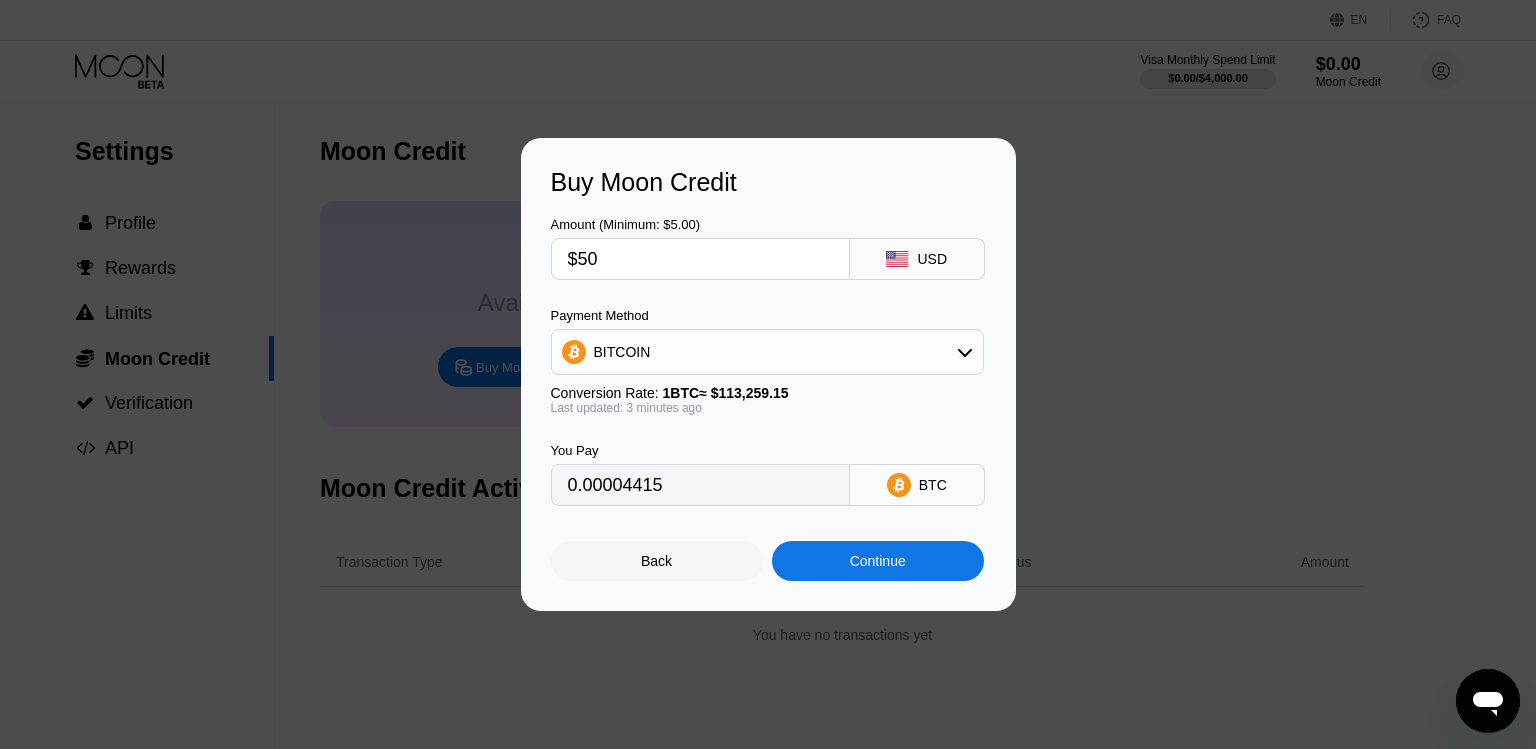 type on "0.00044147" 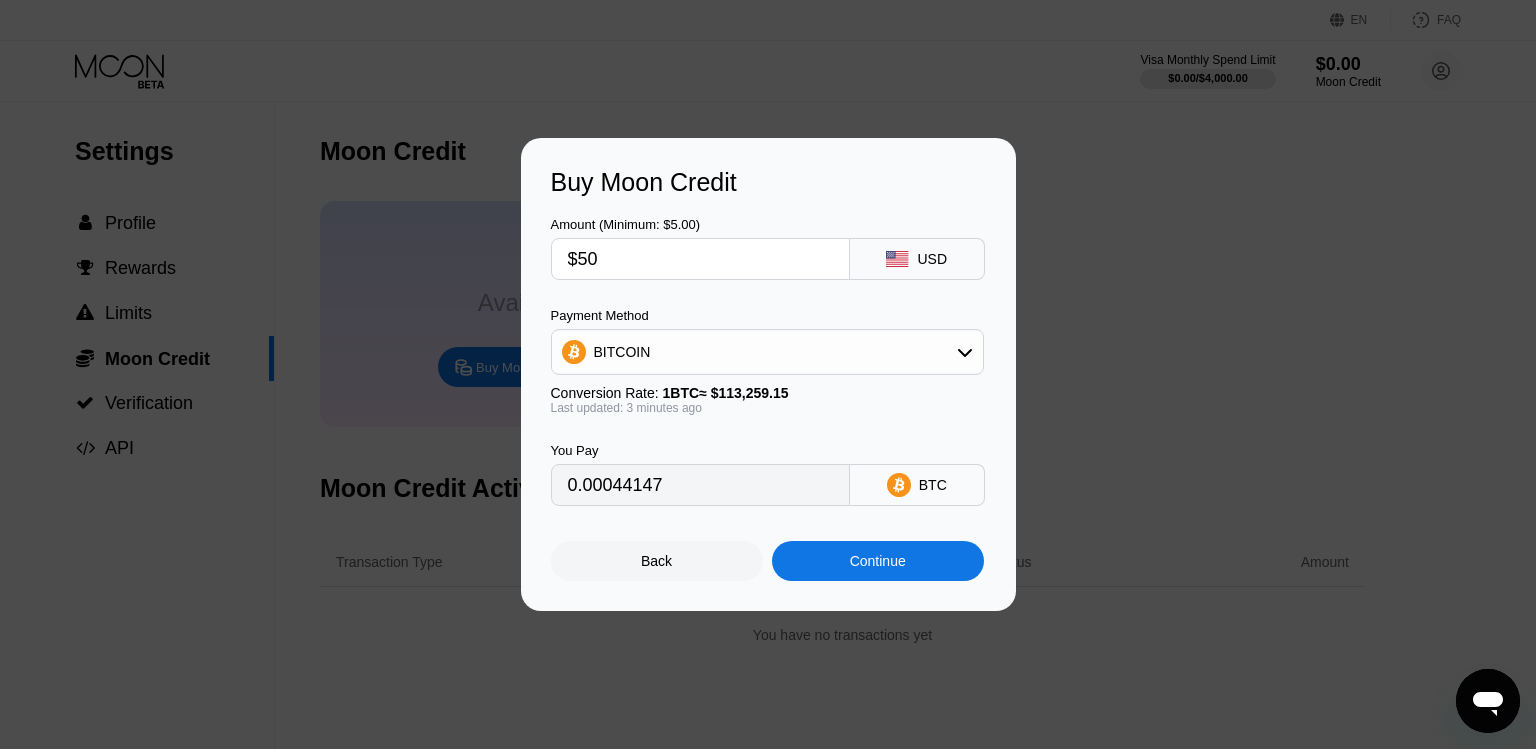 type on "$50" 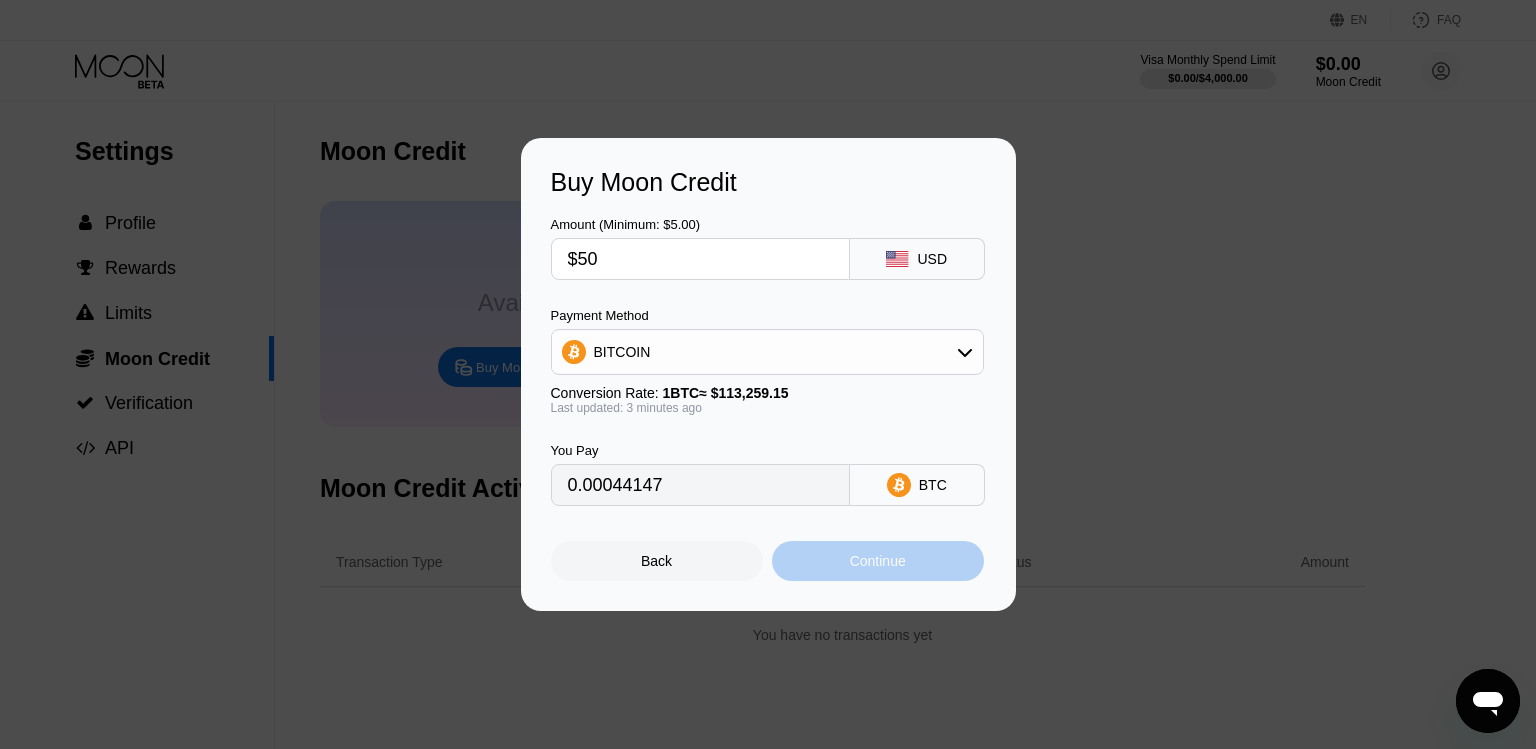 click on "Continue" at bounding box center (878, 561) 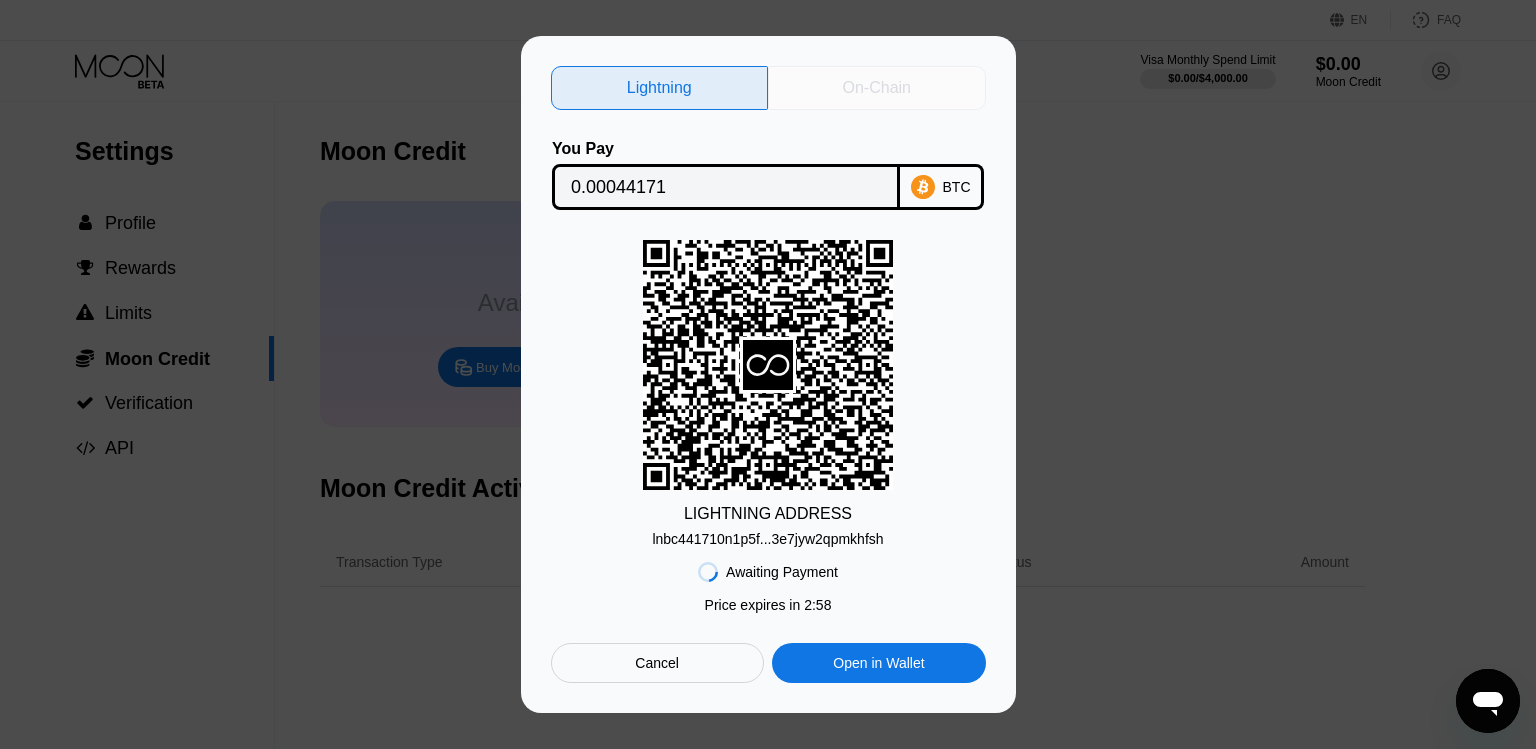 click on "On-Chain" at bounding box center [877, 88] 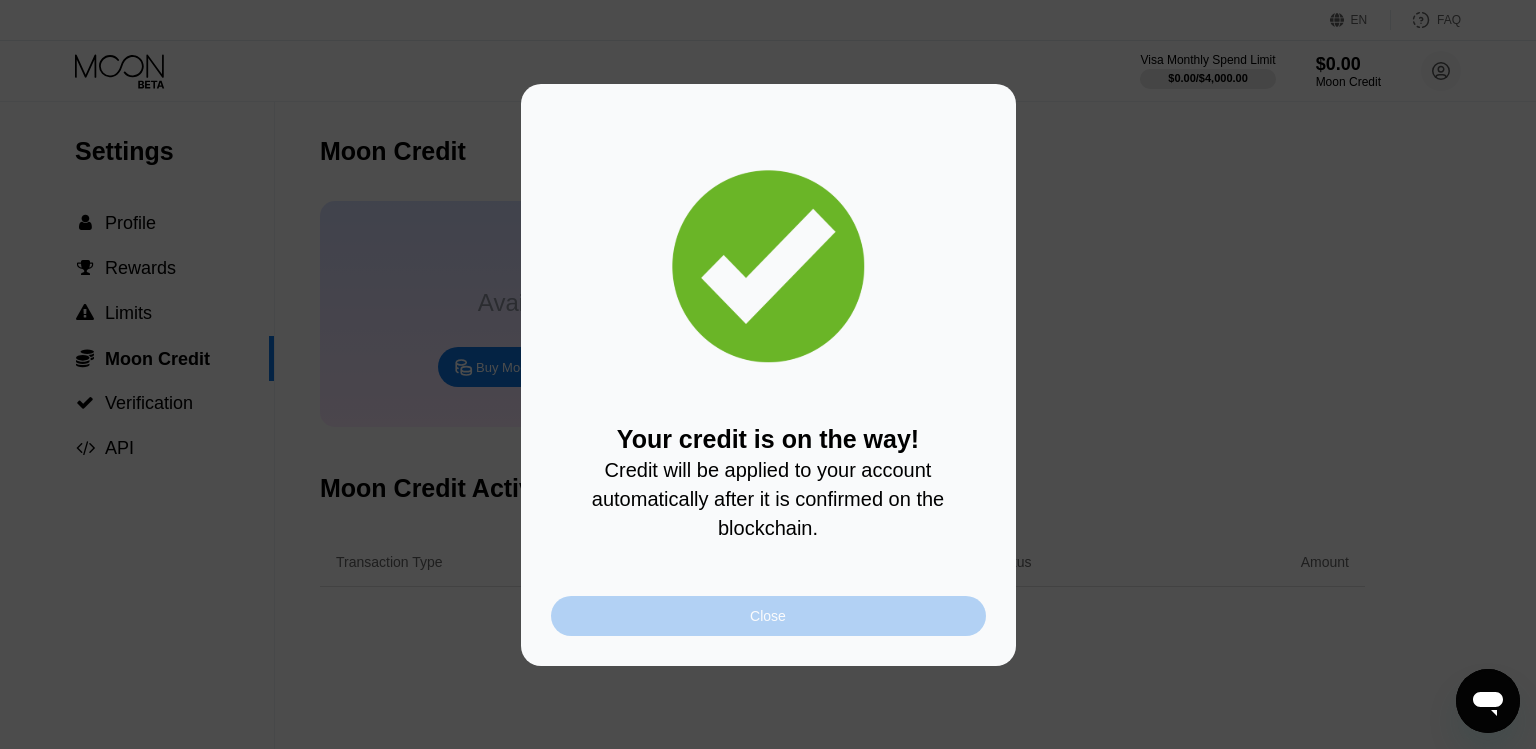 click on "Close" at bounding box center [768, 616] 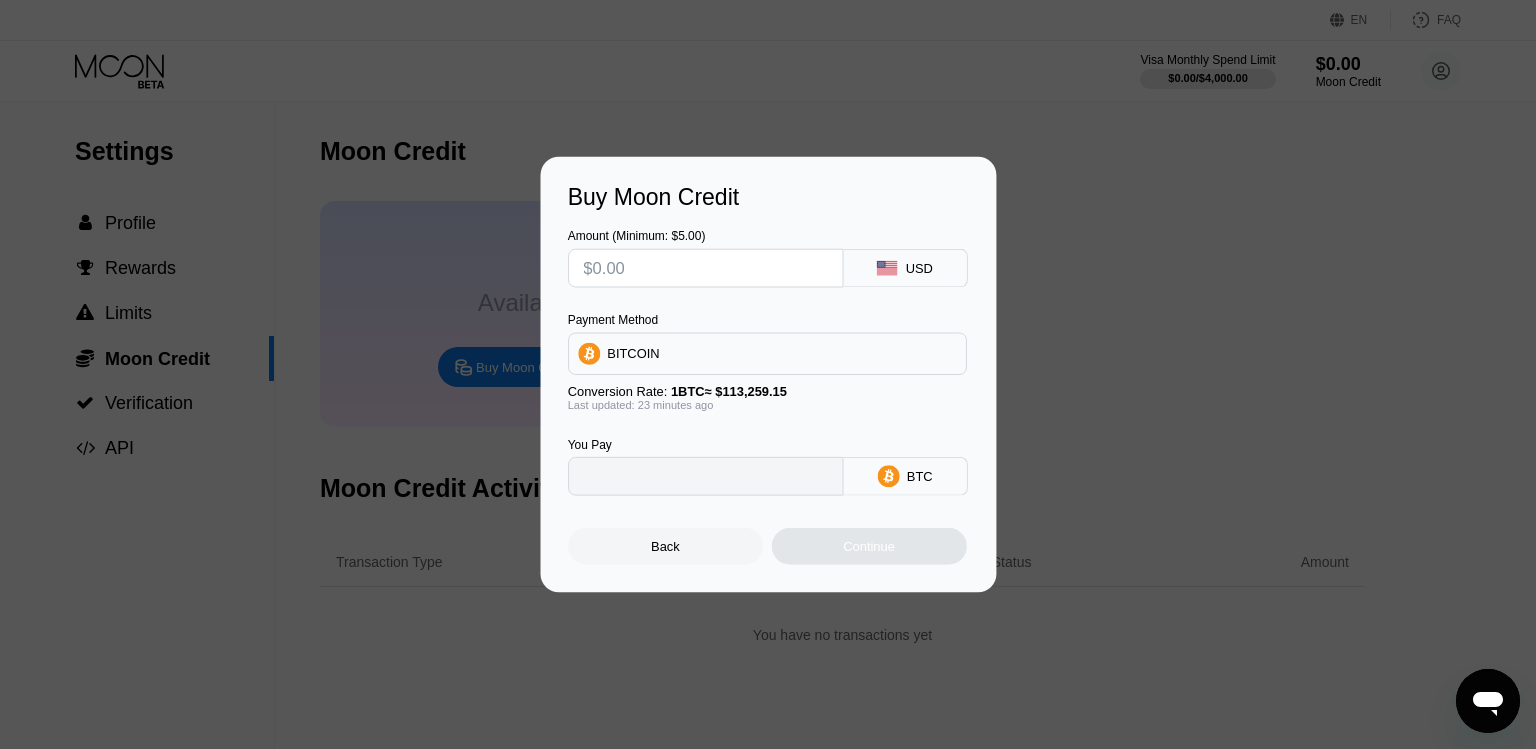 type on "0" 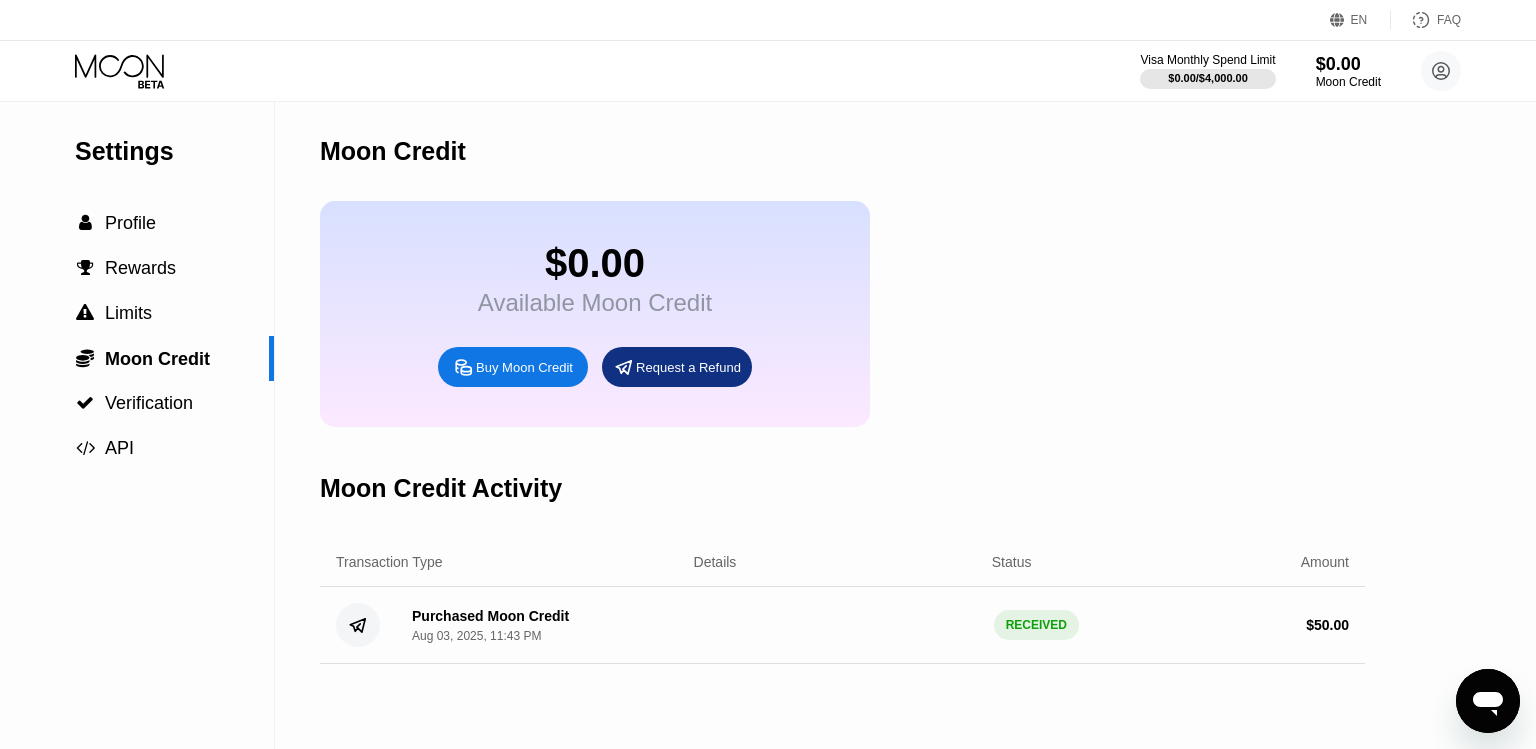 click 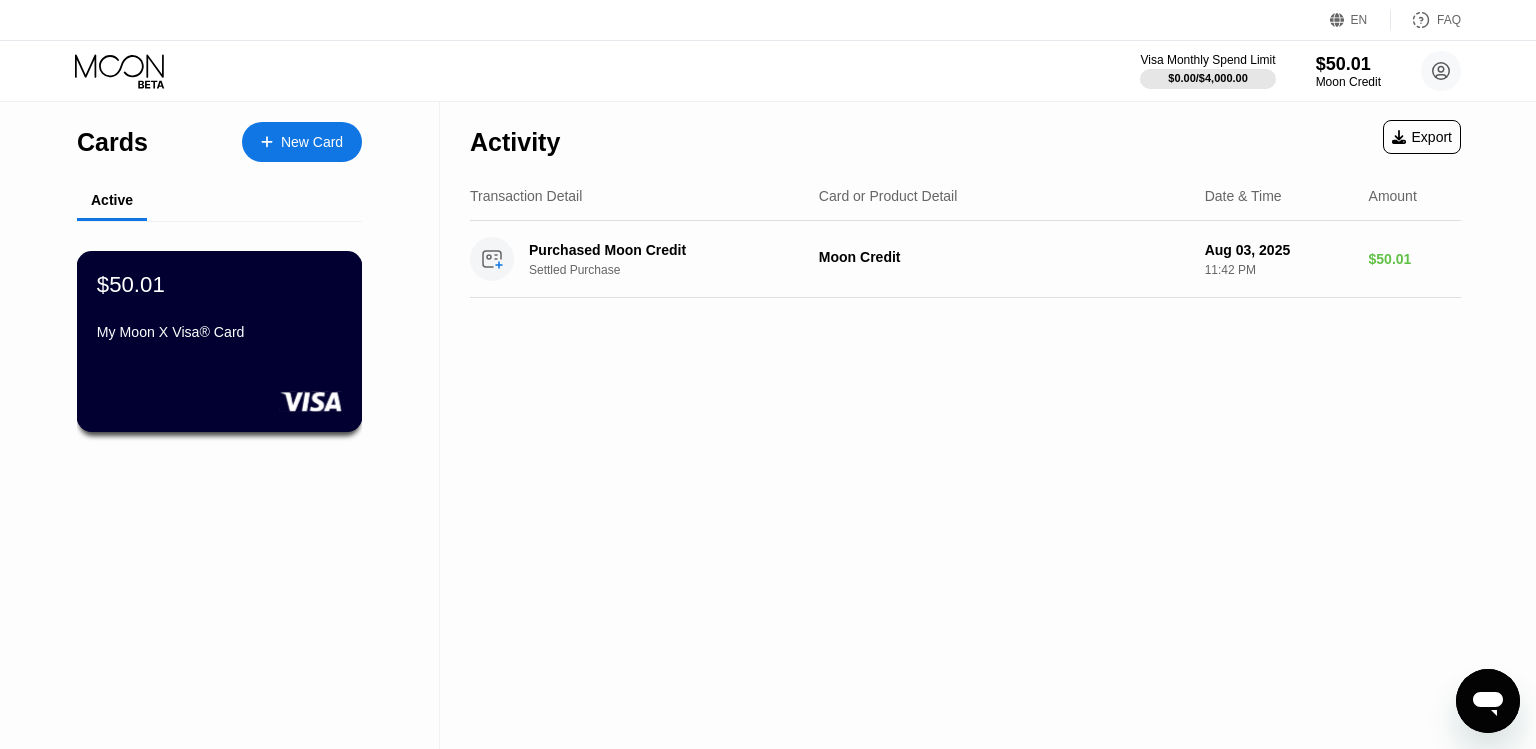 click on "$50.01 My Moon X Visa® Card" at bounding box center [219, 309] 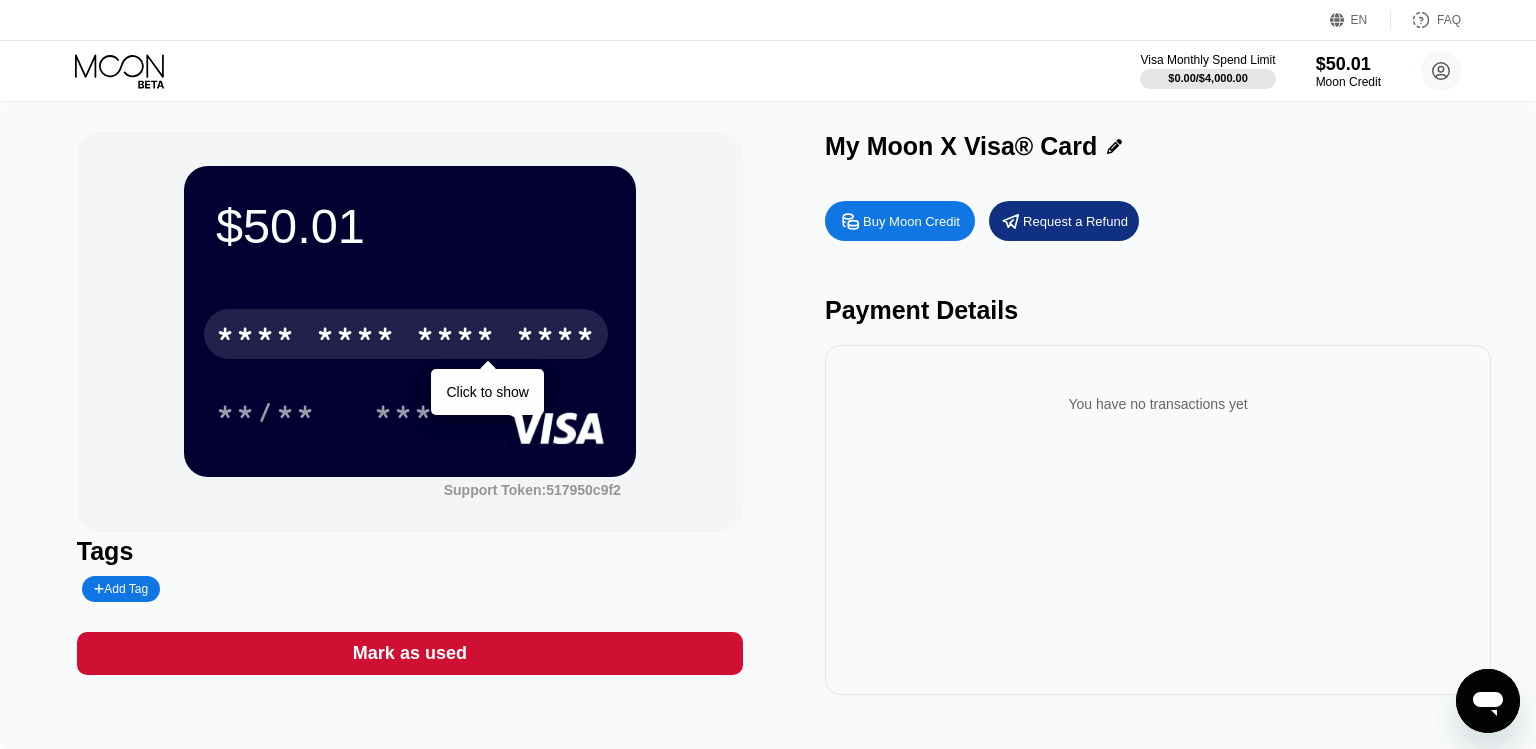 click on "* * * *" at bounding box center [456, 337] 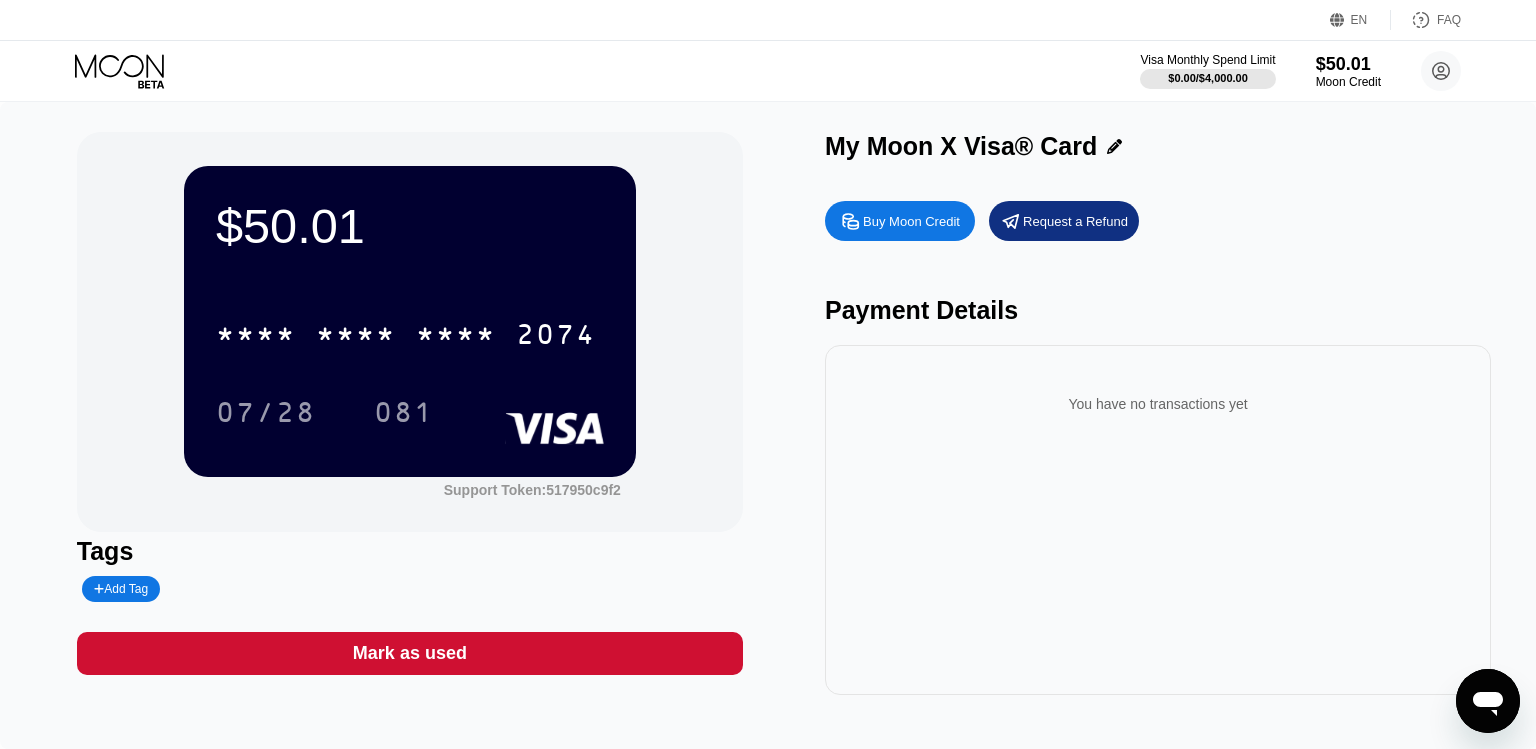 click on "* * * * * * * * * * * * 2074 07/28 081" at bounding box center [410, 353] 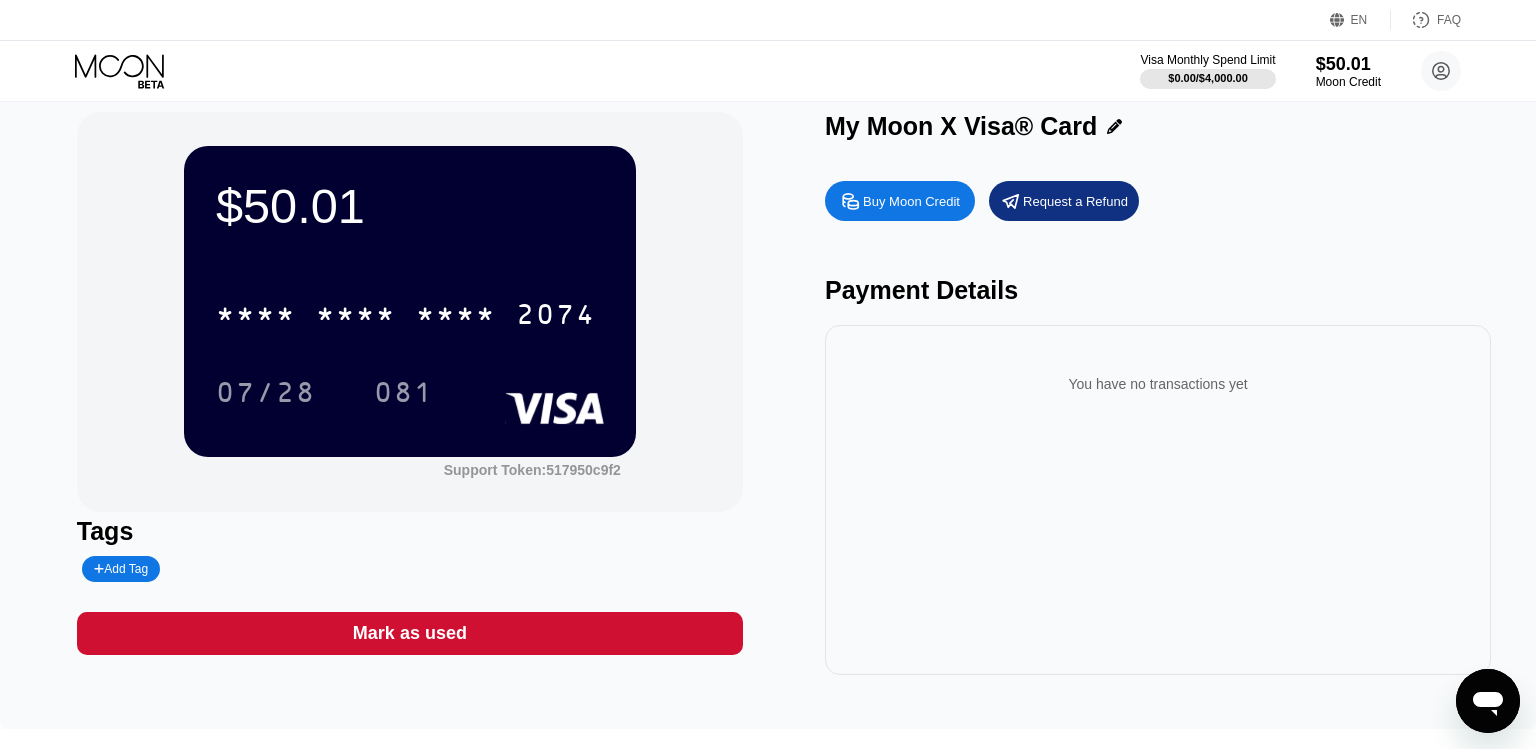 scroll, scrollTop: 0, scrollLeft: 0, axis: both 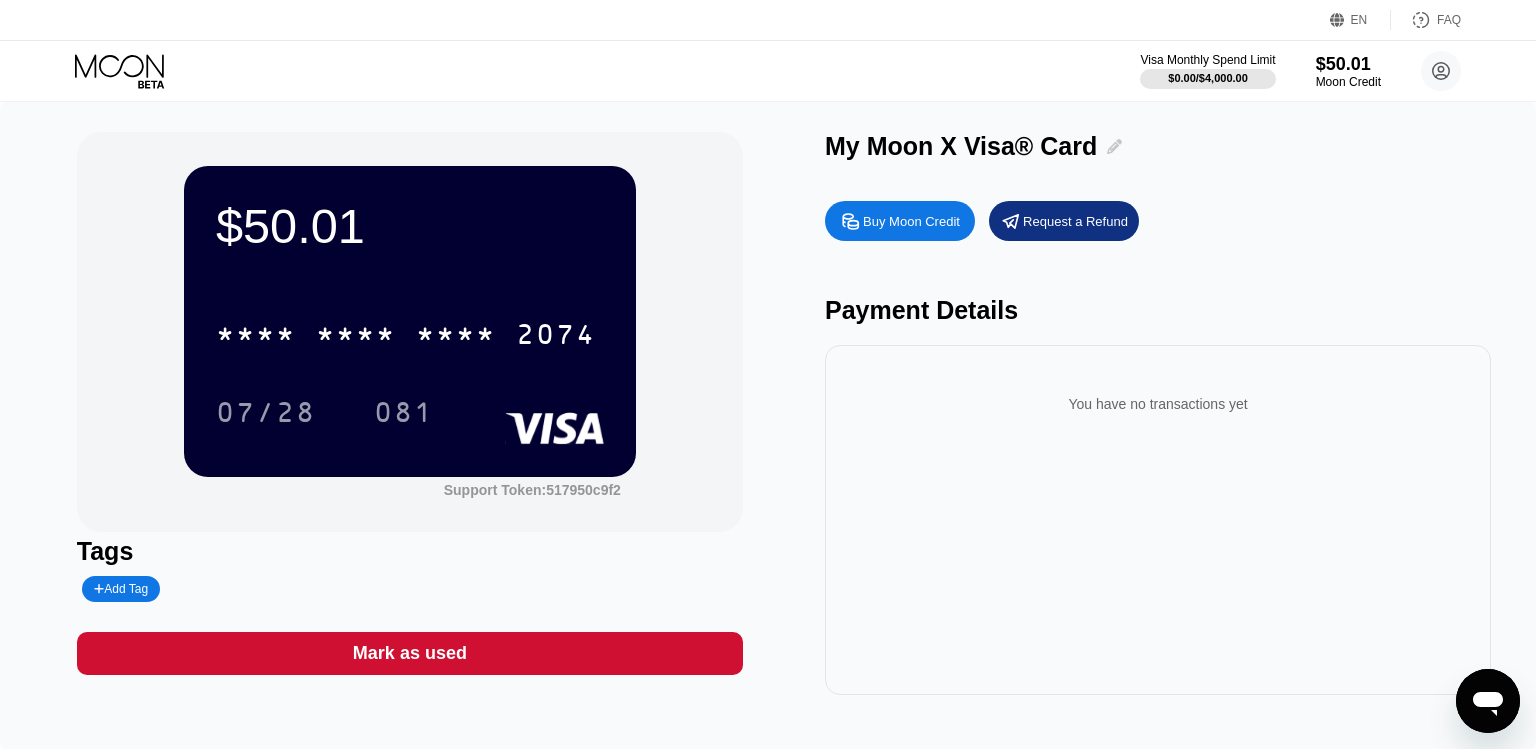 click 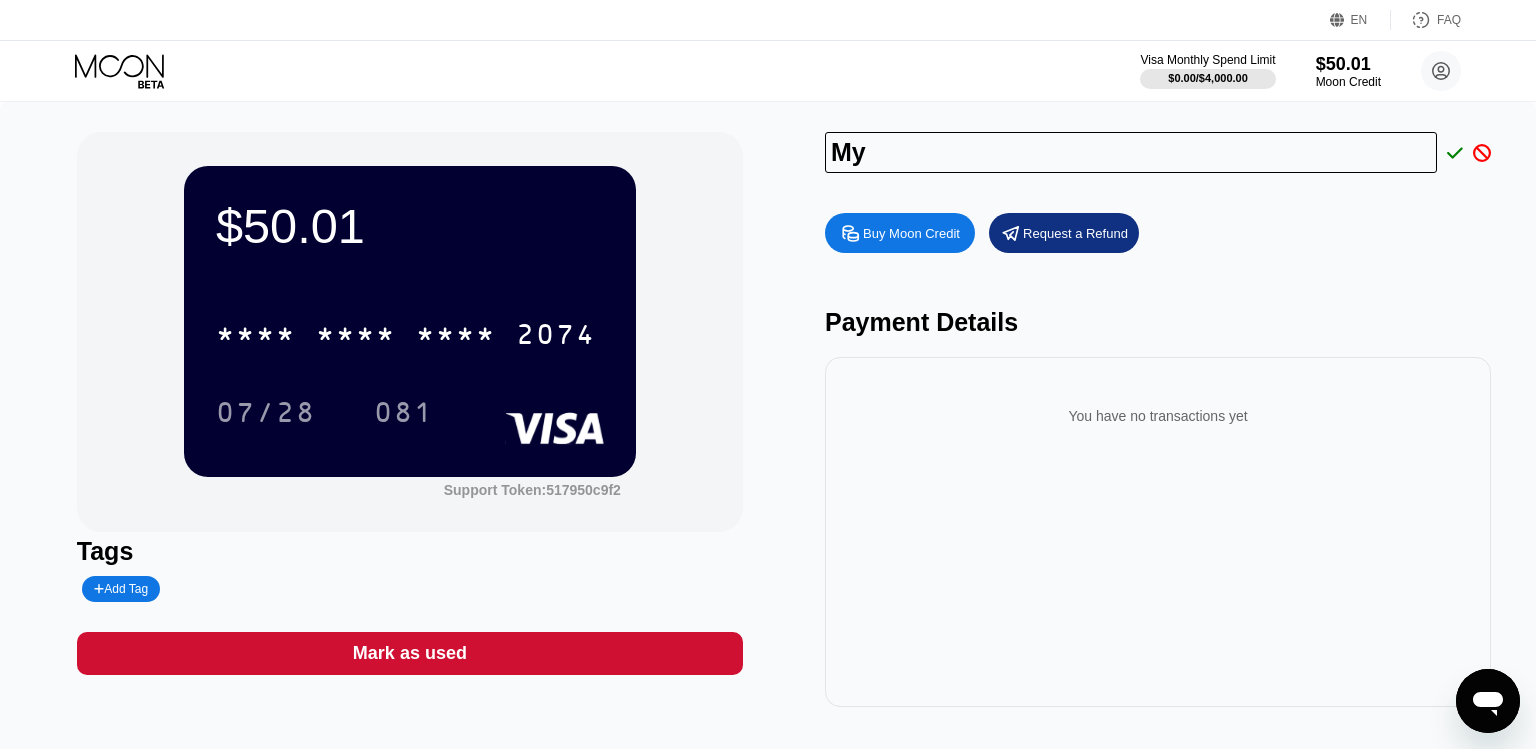 type on "M" 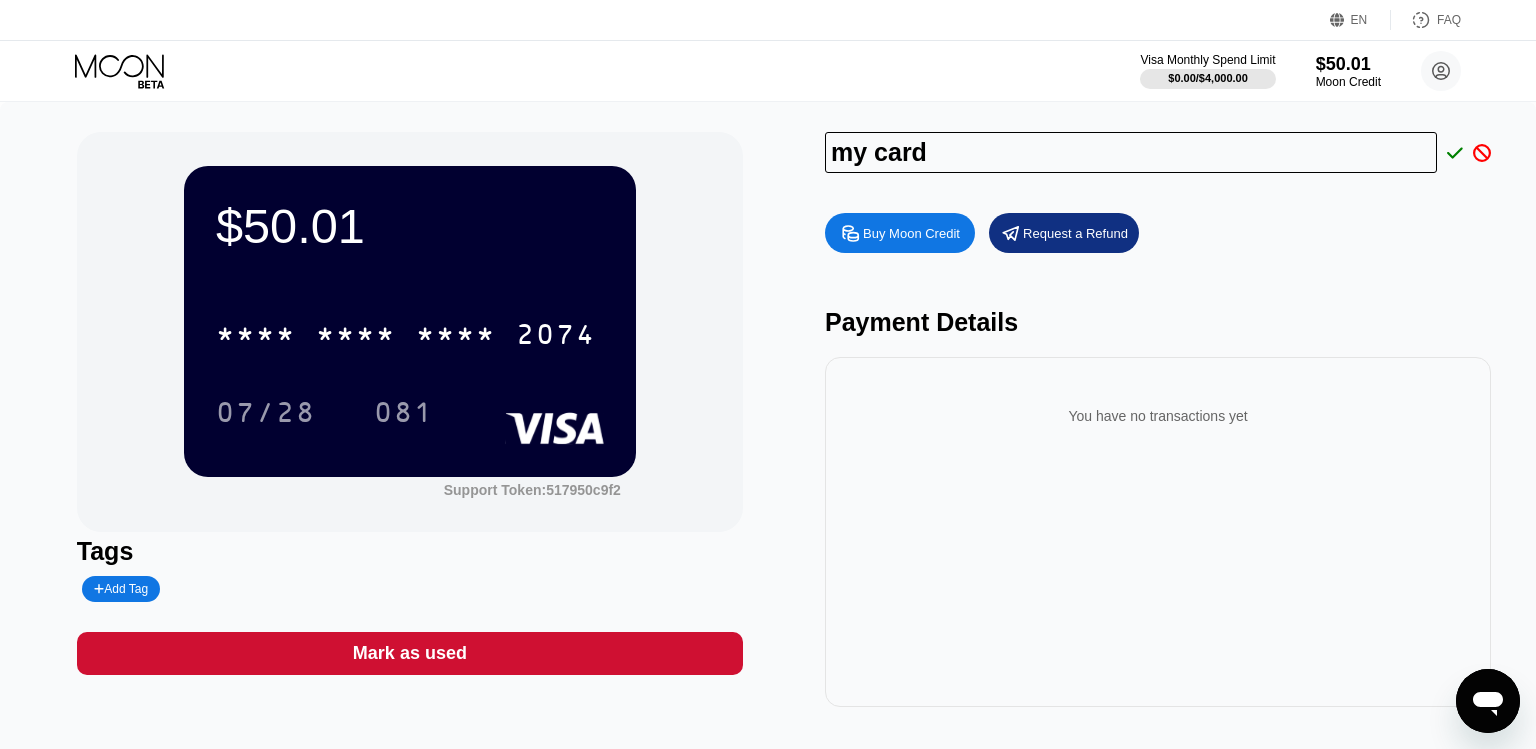 type on "my card" 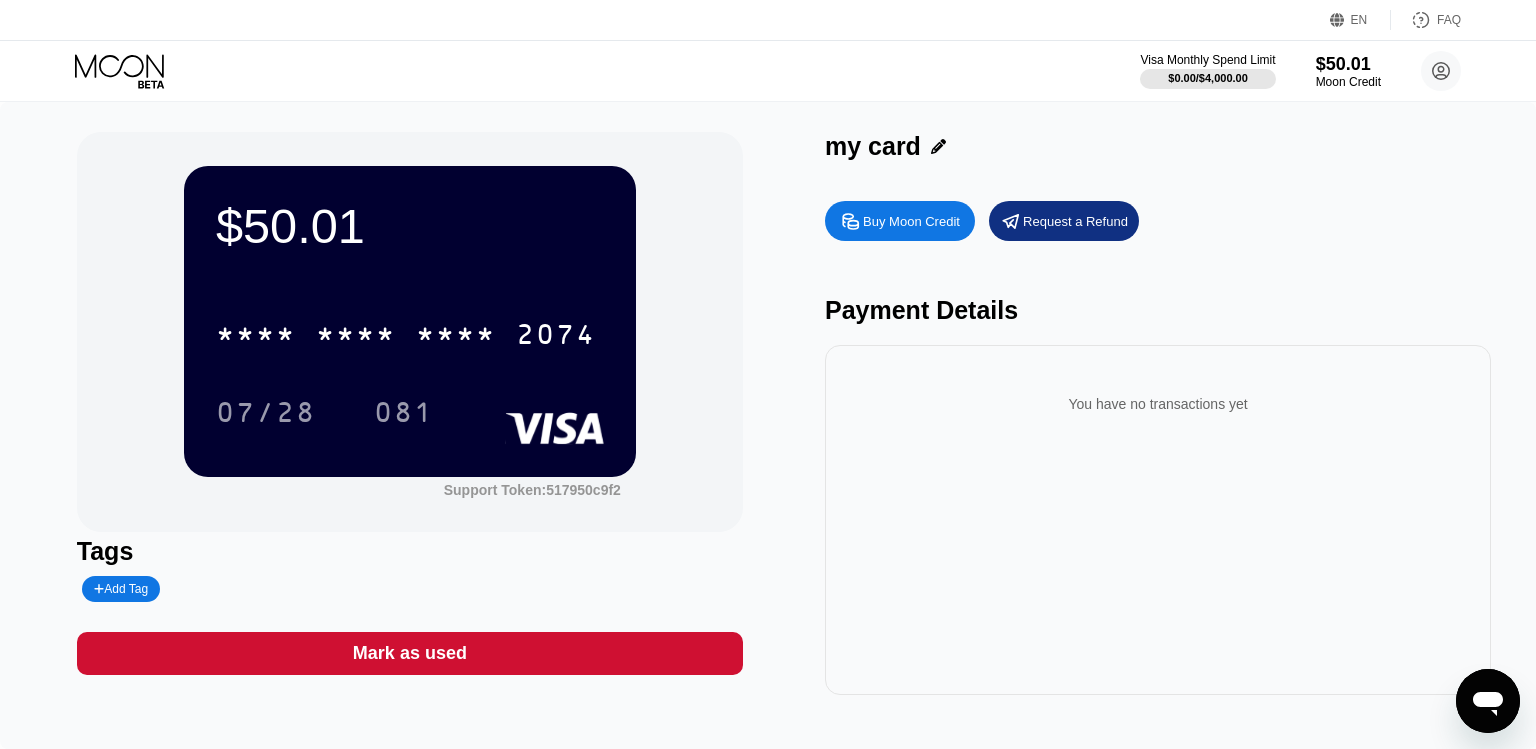 click on "Buy Moon Credit Request a Refund Payment Details You have no transactions yet" at bounding box center [1158, 443] 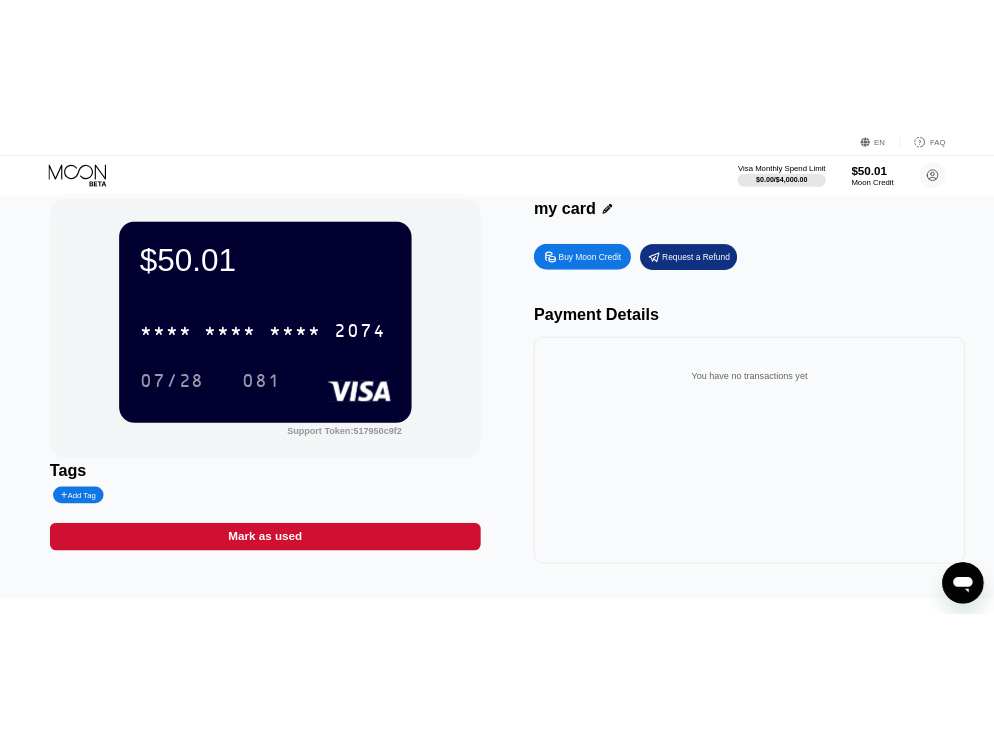 scroll, scrollTop: 0, scrollLeft: 0, axis: both 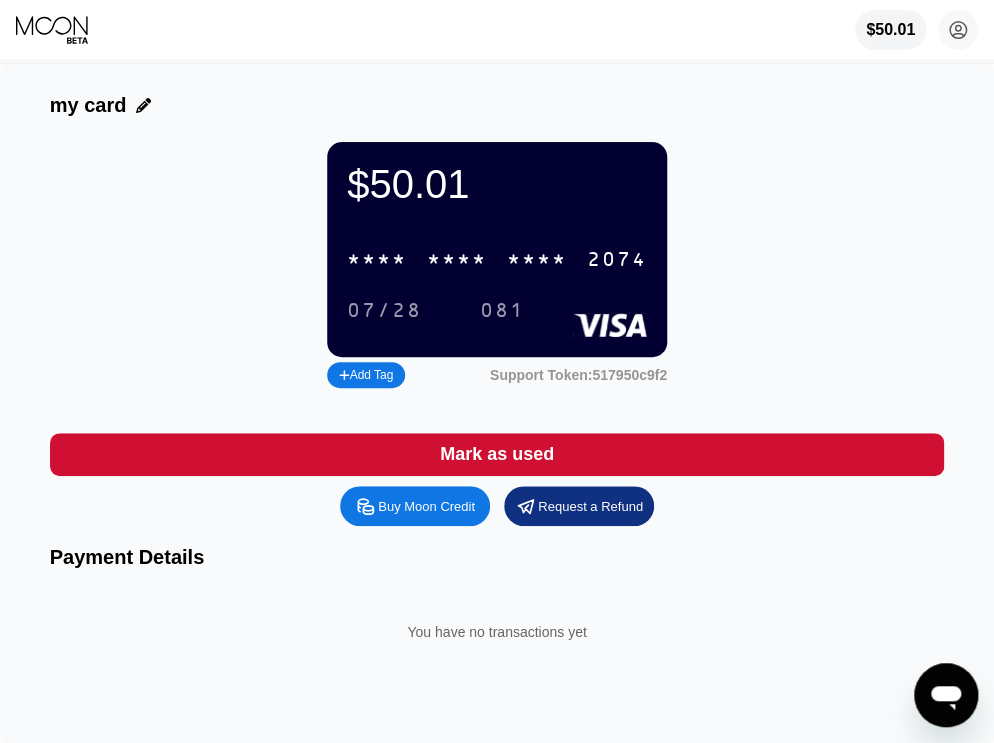 click on "* * * * * * * * * * * * 2074" at bounding box center (497, 259) 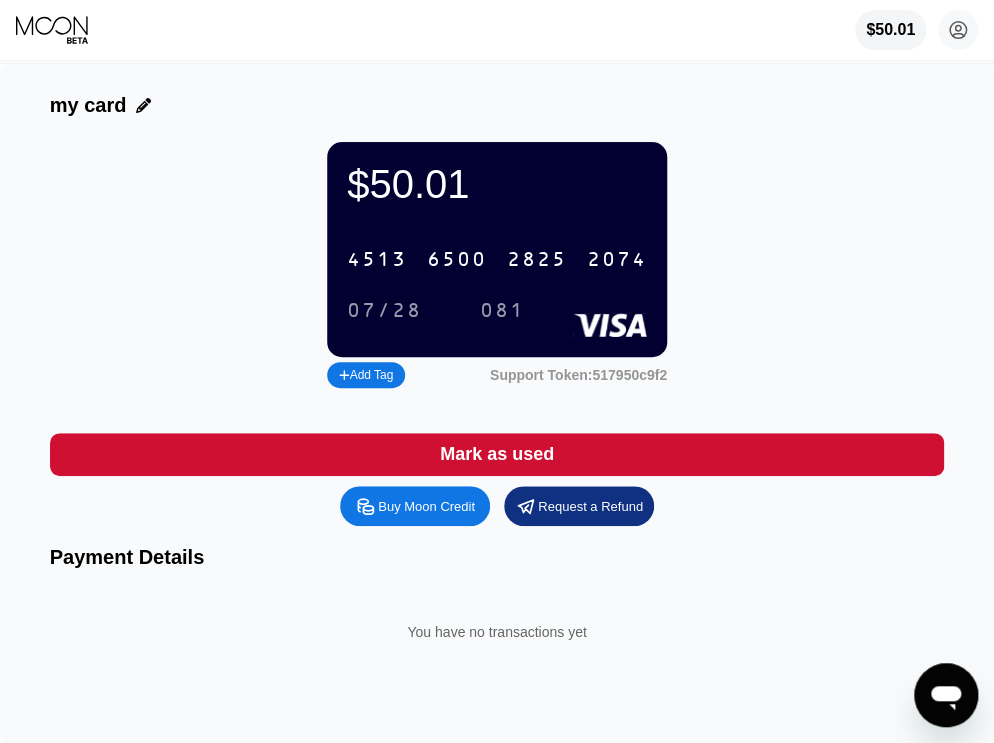 click on "$50.01 4513 6500 2825 2074 07/28 081  Add Tag Support Token:  517950c9f2" at bounding box center [497, 267] 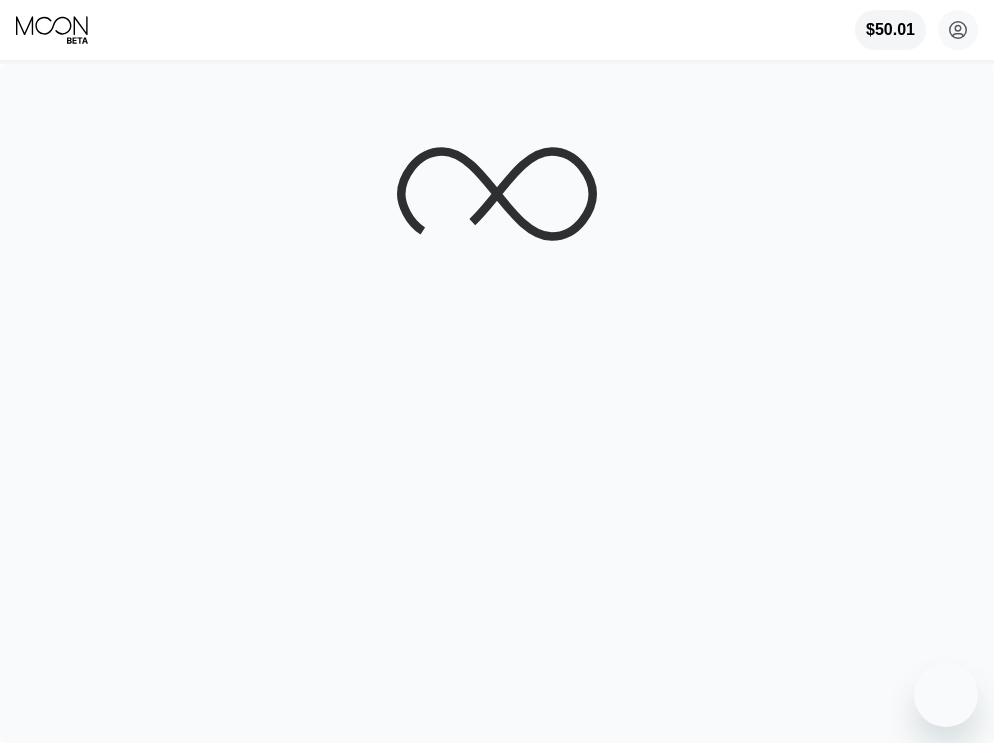 scroll, scrollTop: 0, scrollLeft: 0, axis: both 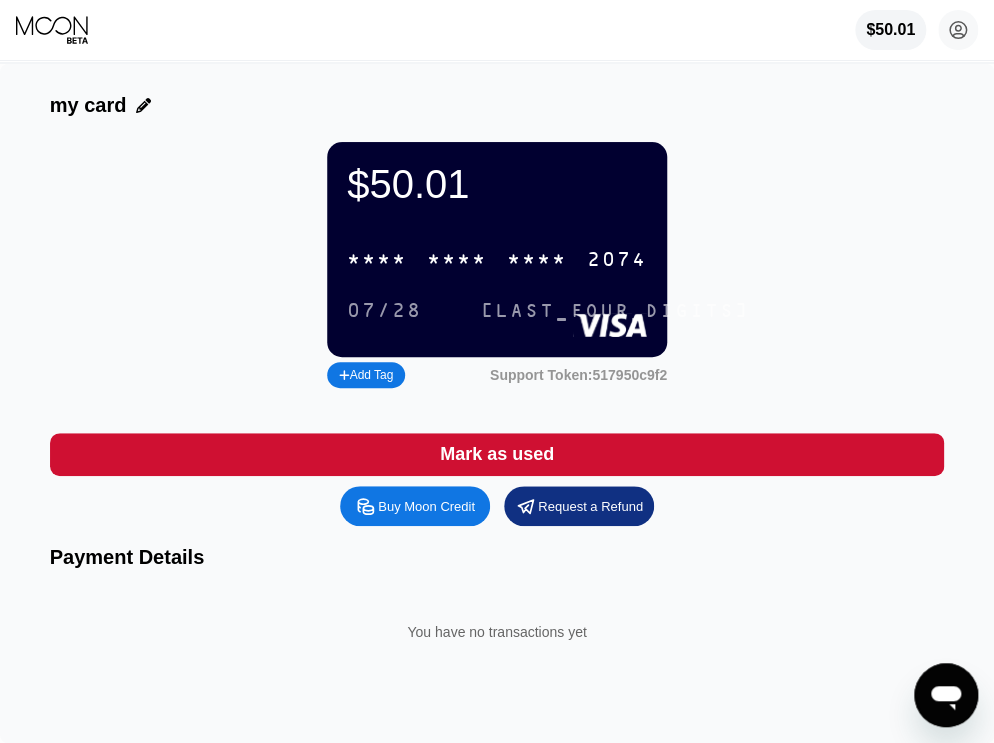 click on "Buy Moon Credit Request a Refund Payment Details You have no transactions yet" at bounding box center (497, 585) 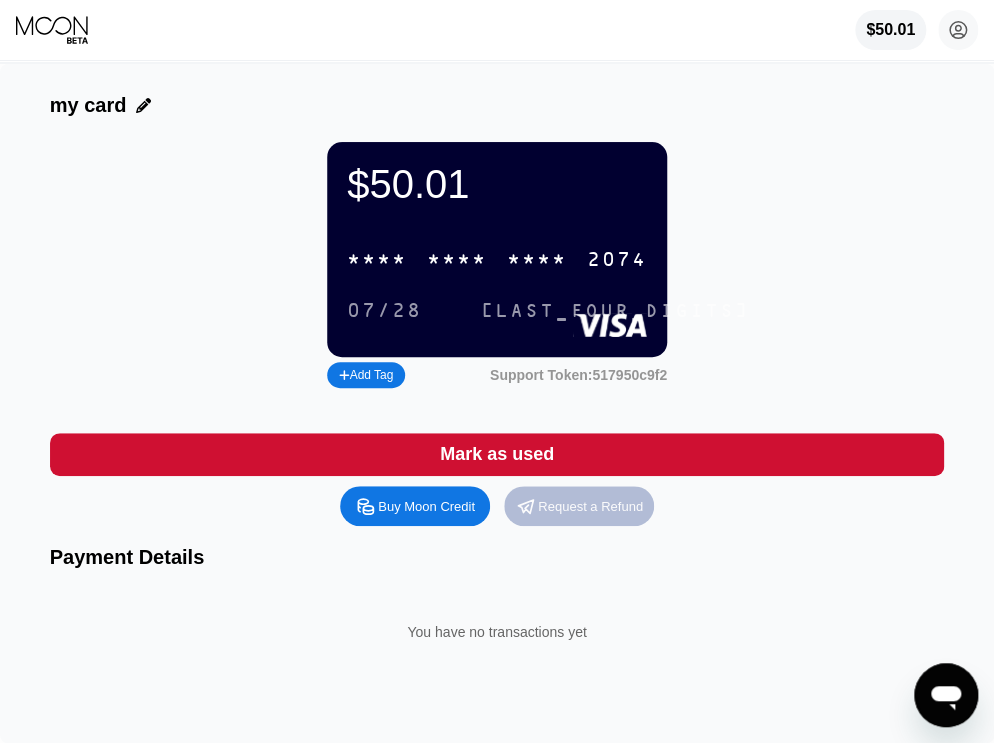 click on "Request a Refund" at bounding box center (590, 506) 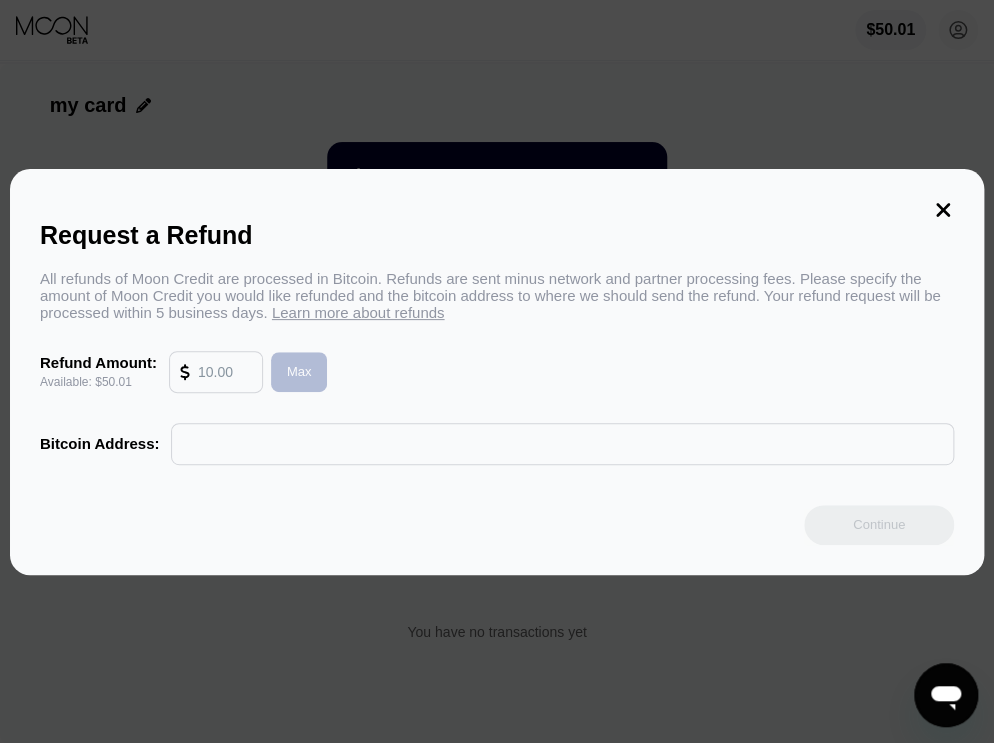 click on "Max" at bounding box center (299, 371) 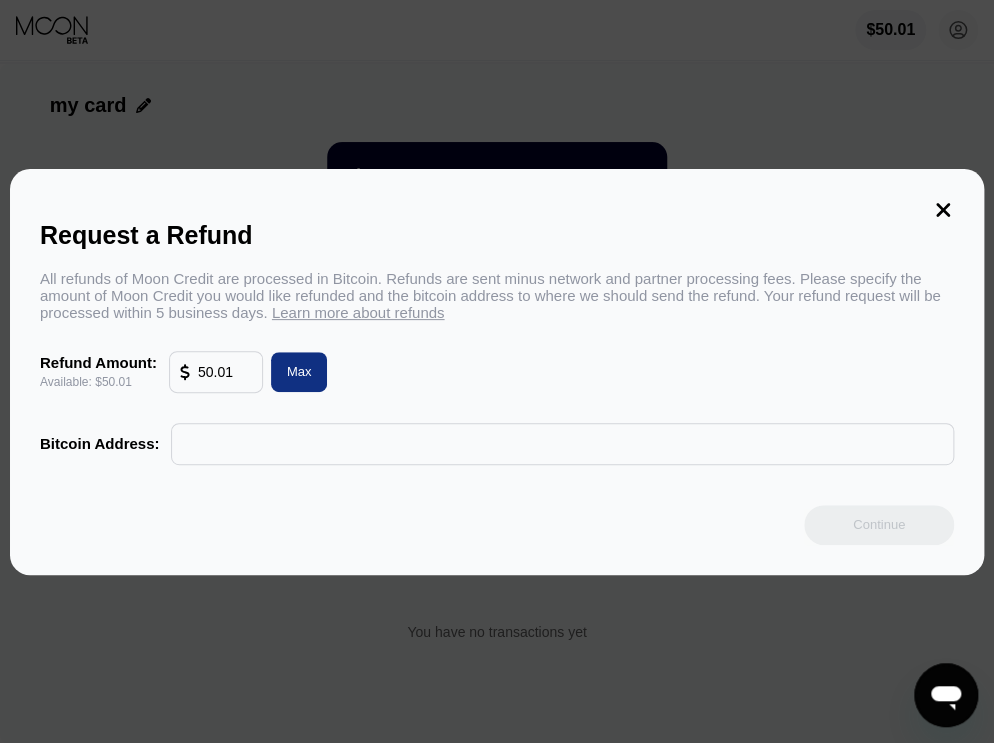 click at bounding box center [562, 444] 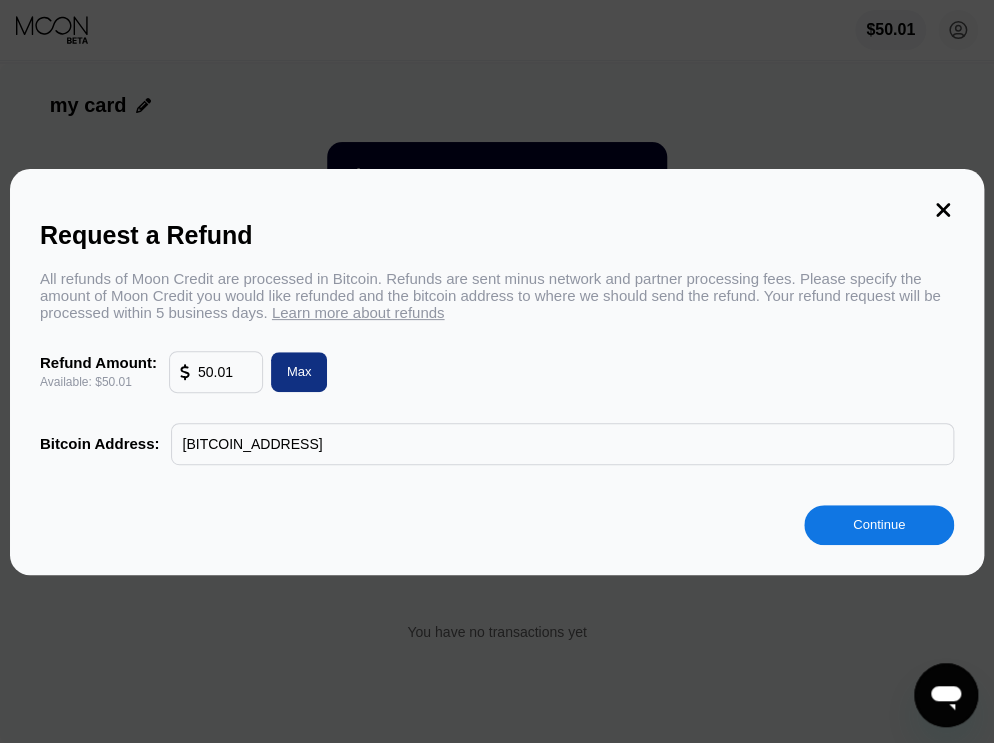 type on "bc1qzgccgu832e4e9mjev5cd6qu0jjg4n4w8unkca0" 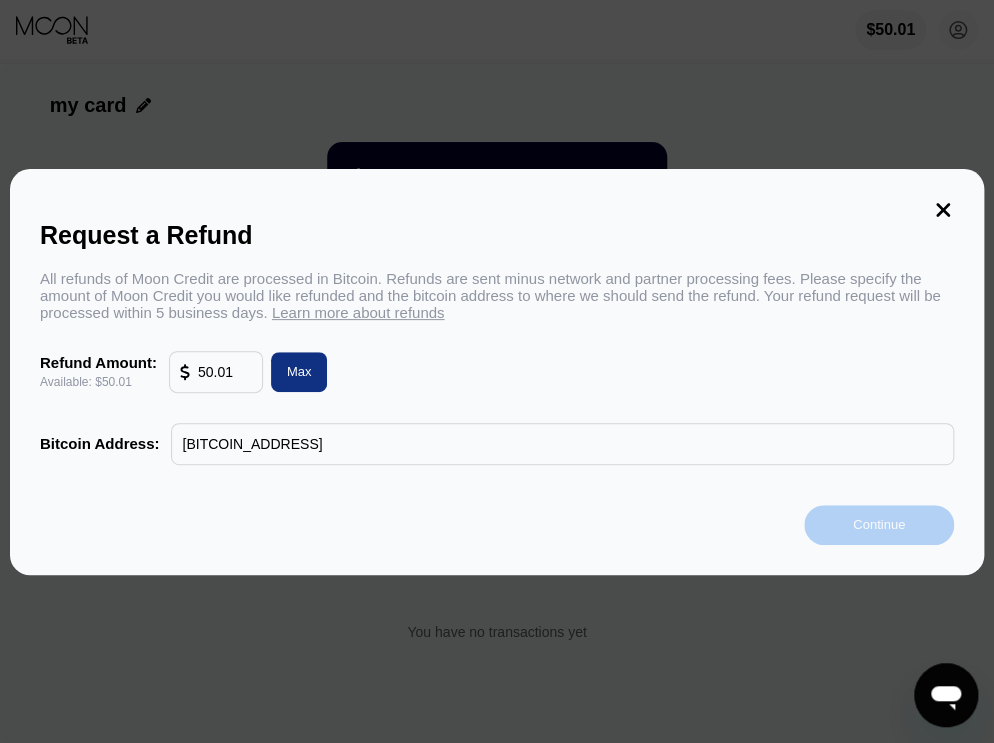 click on "Continue" at bounding box center (879, 525) 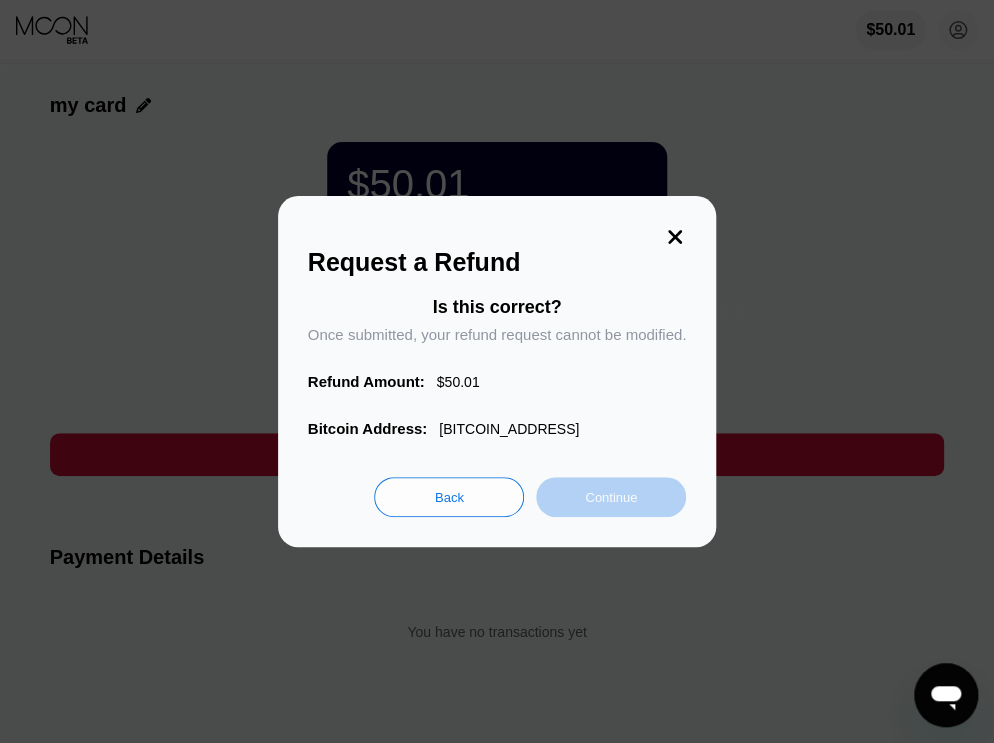 click on "Continue" at bounding box center (611, 497) 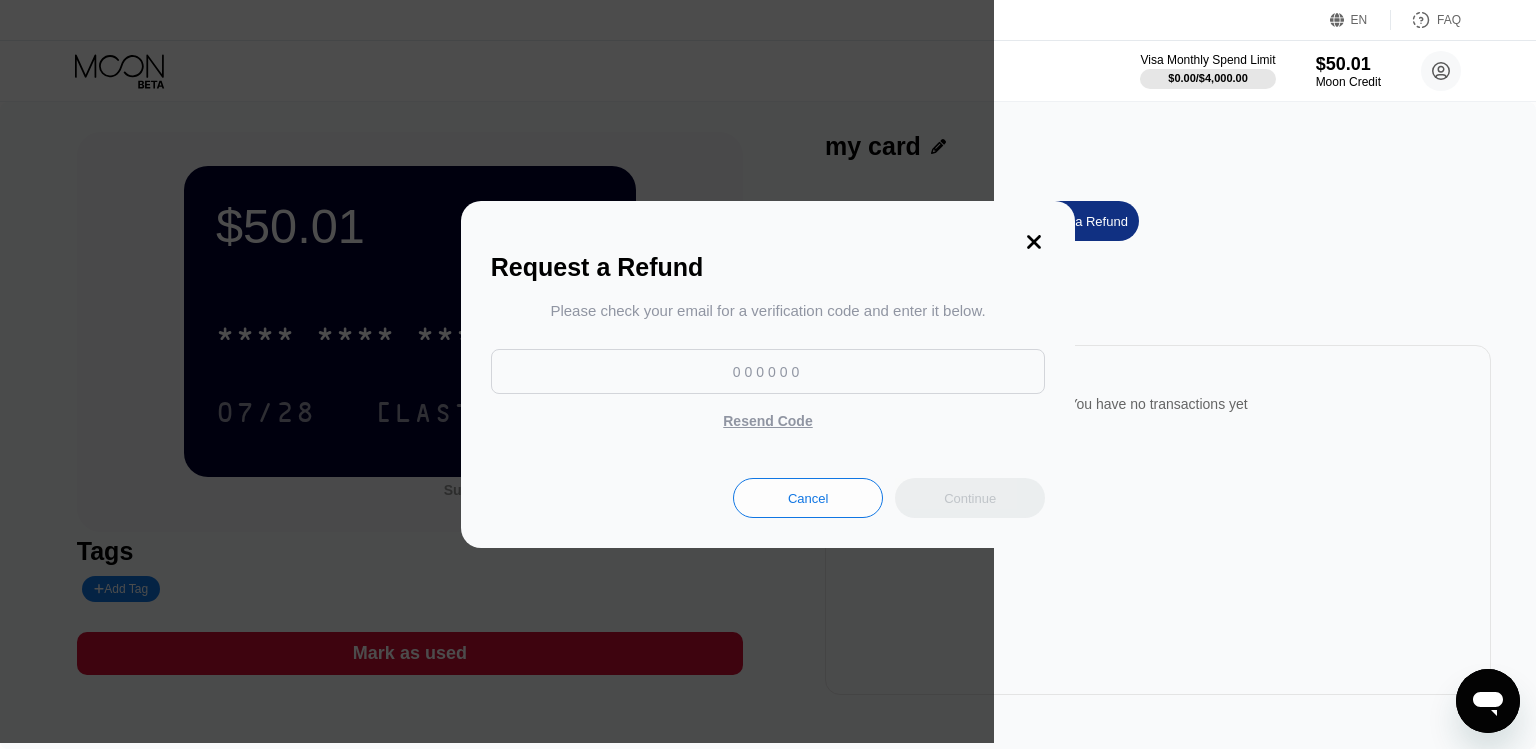 click at bounding box center [768, 371] 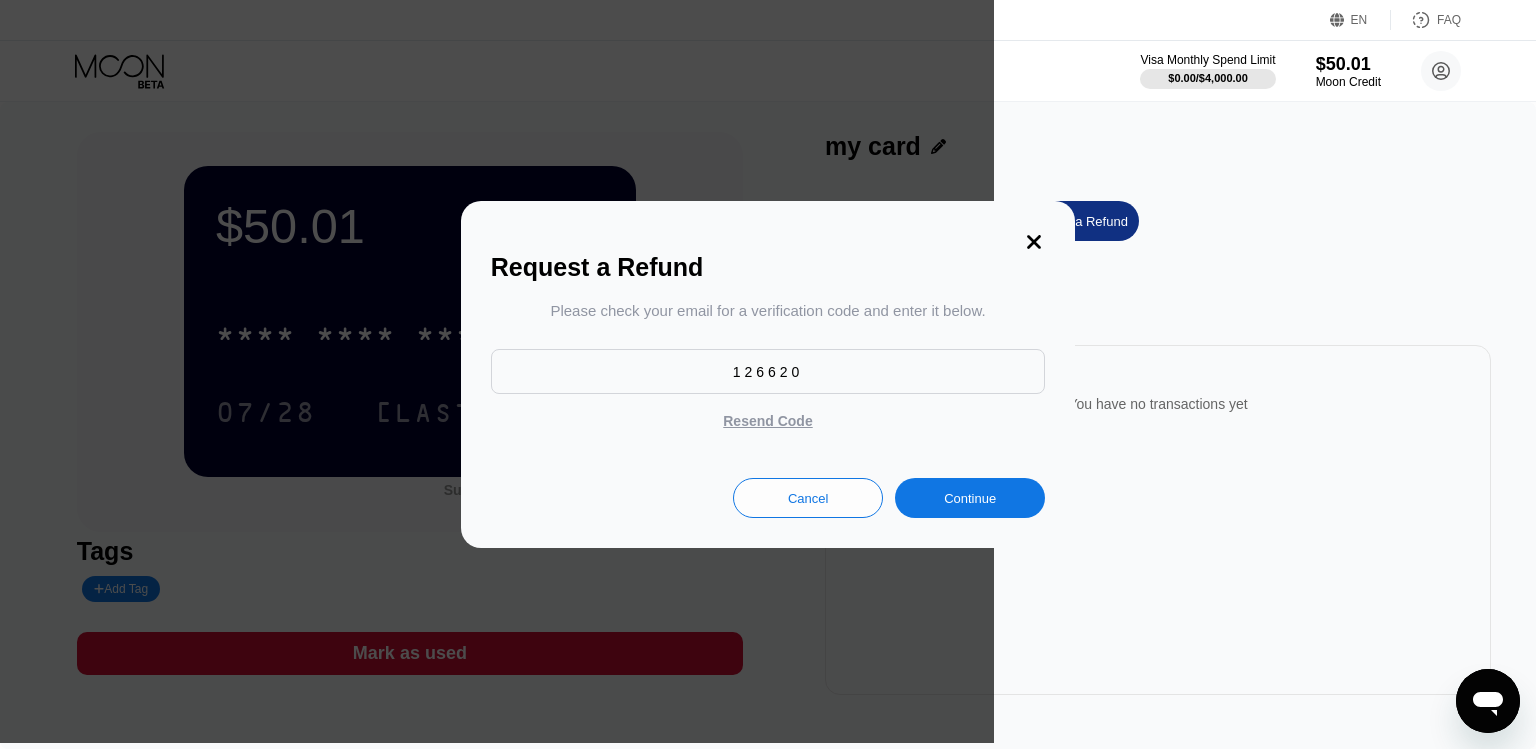 type on "126620" 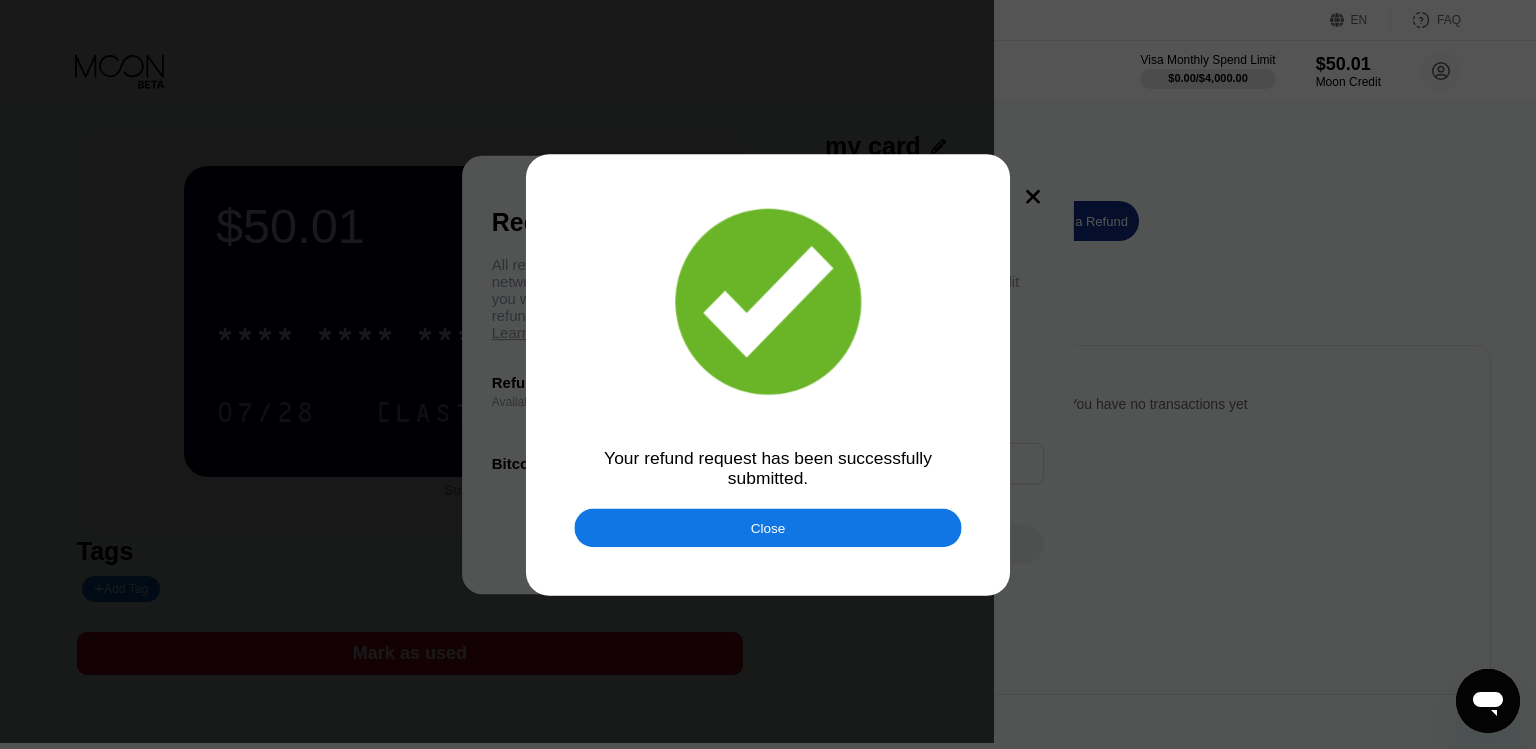 click on "EN Language Select an item Save FAQ Visa Monthly Spend Limit $0.00 / $4,000.00 $50.01 Moon Credit ginsprgr9076@hotmail.com  Home Settings Support Careers About Us Log out Privacy policy Terms $50.01 * * * * * * * * * * * * 2074 07/28 081 Support Token:  517950c9f2 Tags  Add Tag Mark as used my card Buy Moon Credit Request a Refund Payment Details You have no transactions yet ©  2025  Moon LLC All Rights Reserved Company About Us Careers Contact Us Legal Terms of Service Privacy Policy Support FAQs Contact Us Products Sitemap Learn Company 󰅀 Legal 󰅀 Support 󰅀 Products 󰅀 Moon Visa® Cards are issued by our partner financial institutions, pursuant to a license from Visa. Main For Businesses
Request a Refund   Learn more about refunds Refund Amount: Available:   $50.01 Max Bitcoin Address: Continue Your refund request has been successfully submitted. Close" at bounding box center [768, 374] 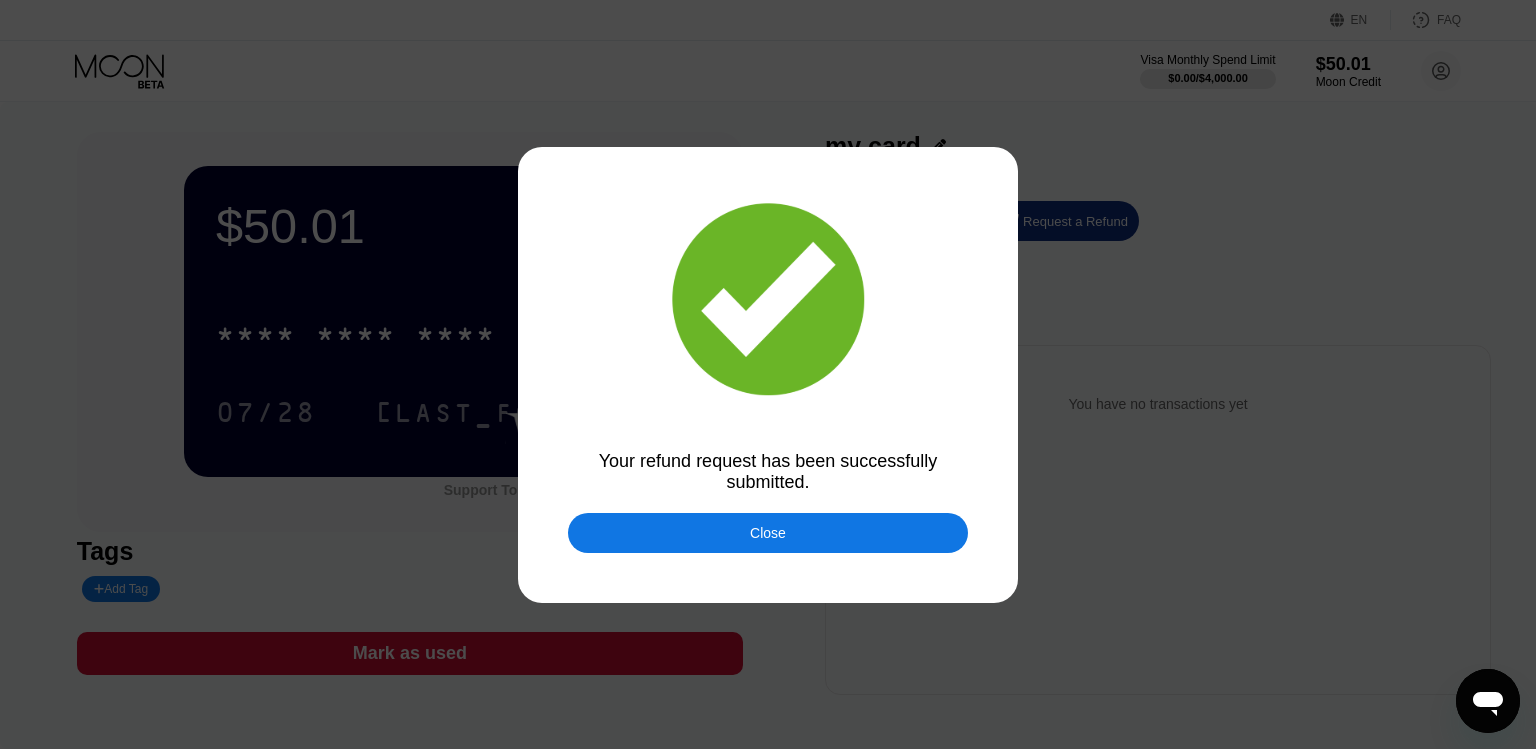 click on "Close" at bounding box center (768, 533) 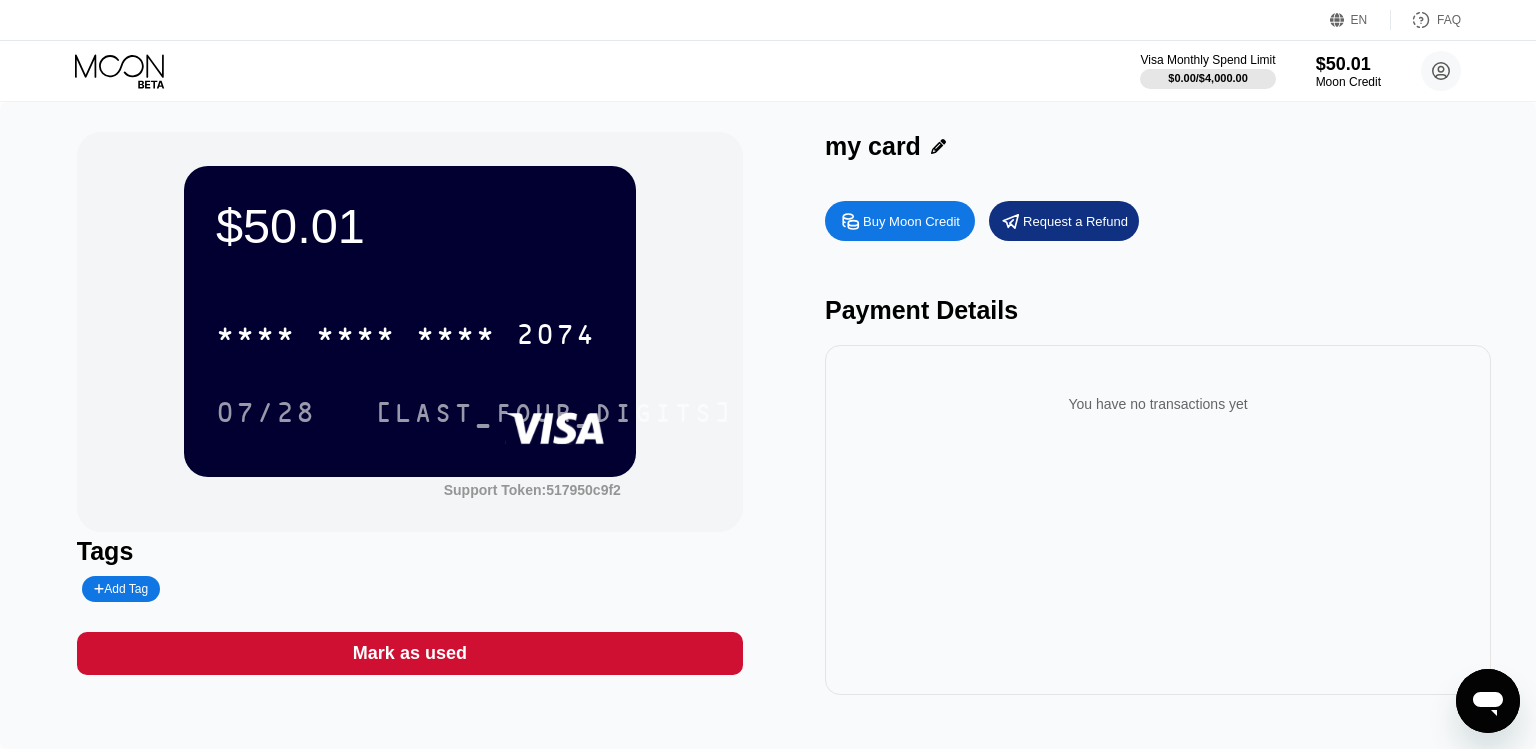 click 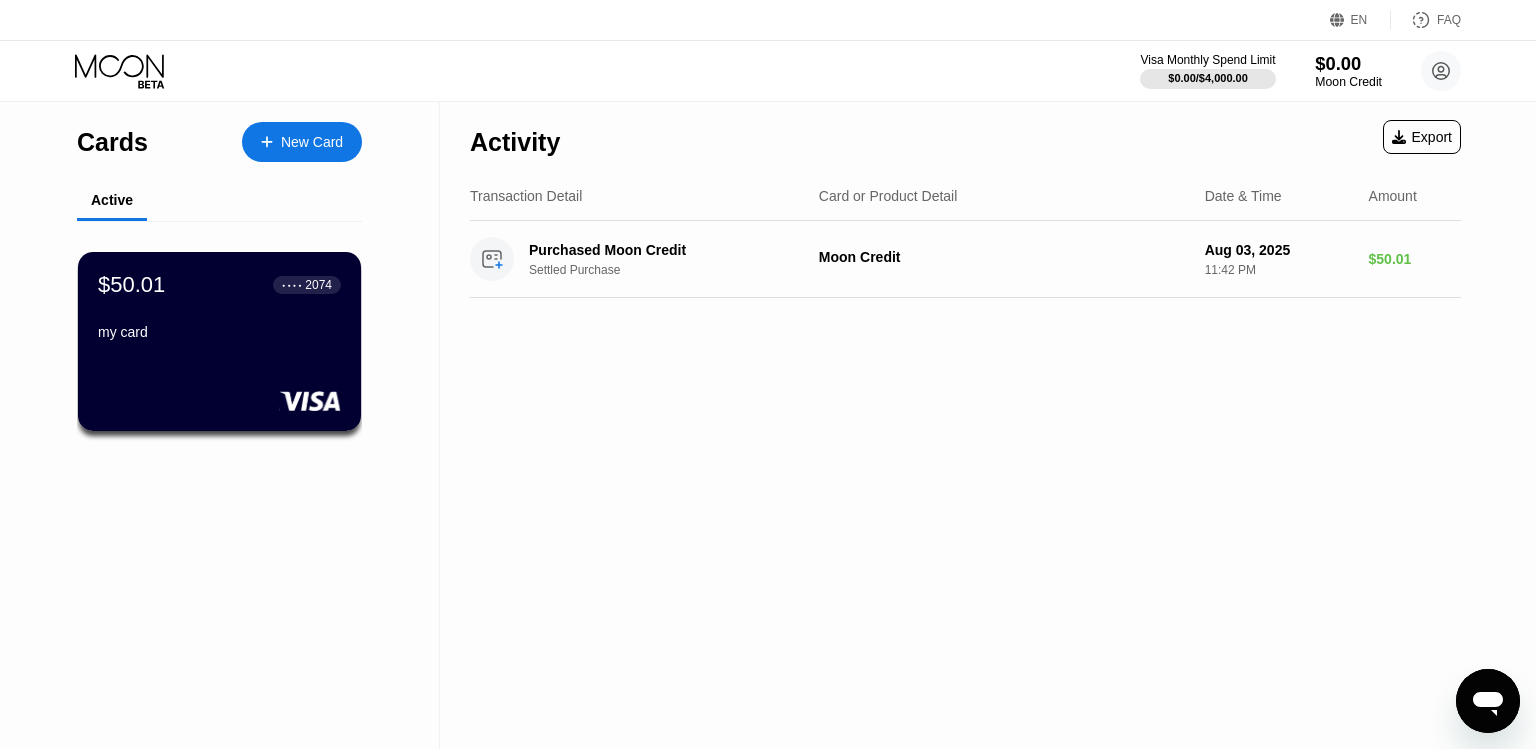 click on "$0.00" at bounding box center (1348, 63) 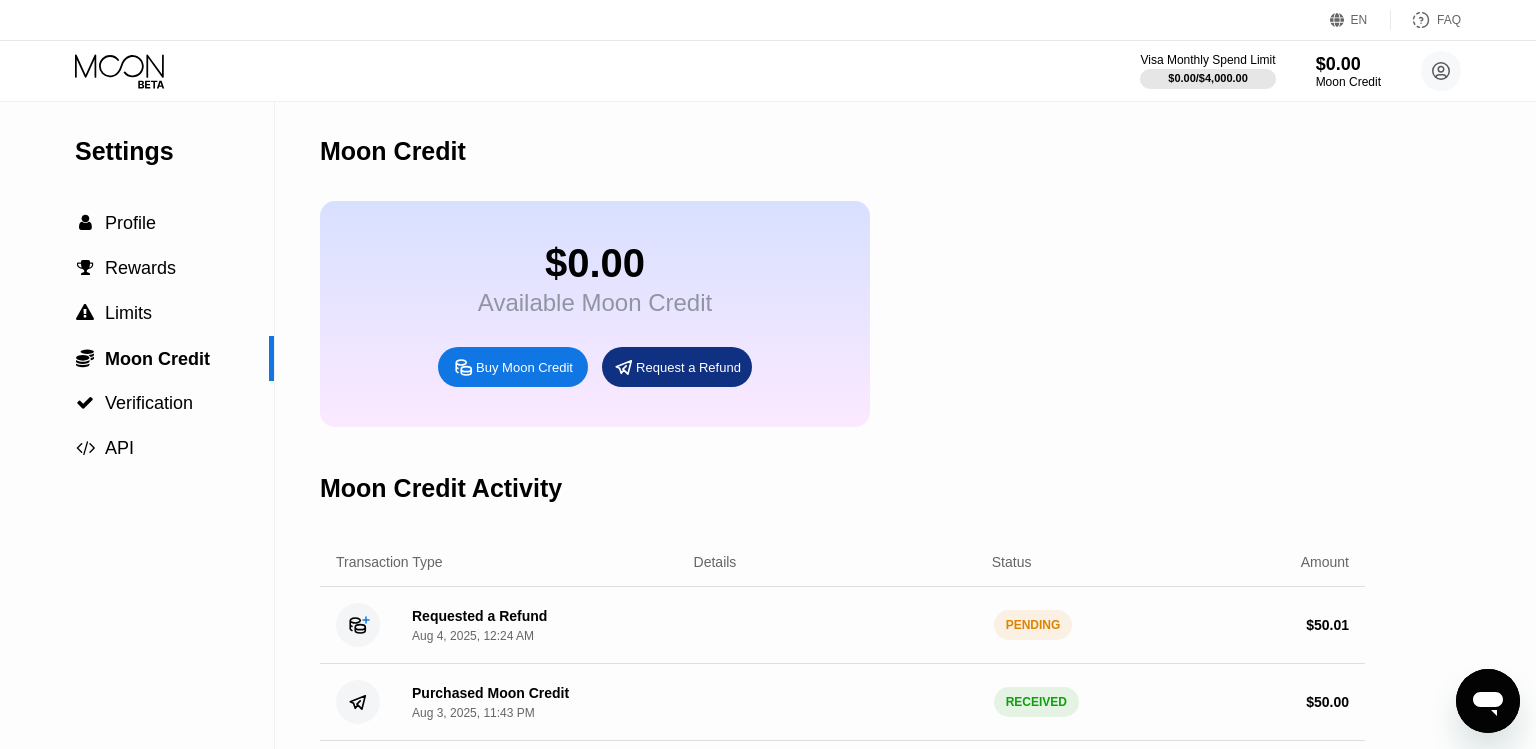 drag, startPoint x: 1193, startPoint y: 314, endPoint x: 1163, endPoint y: 18, distance: 297.5164 